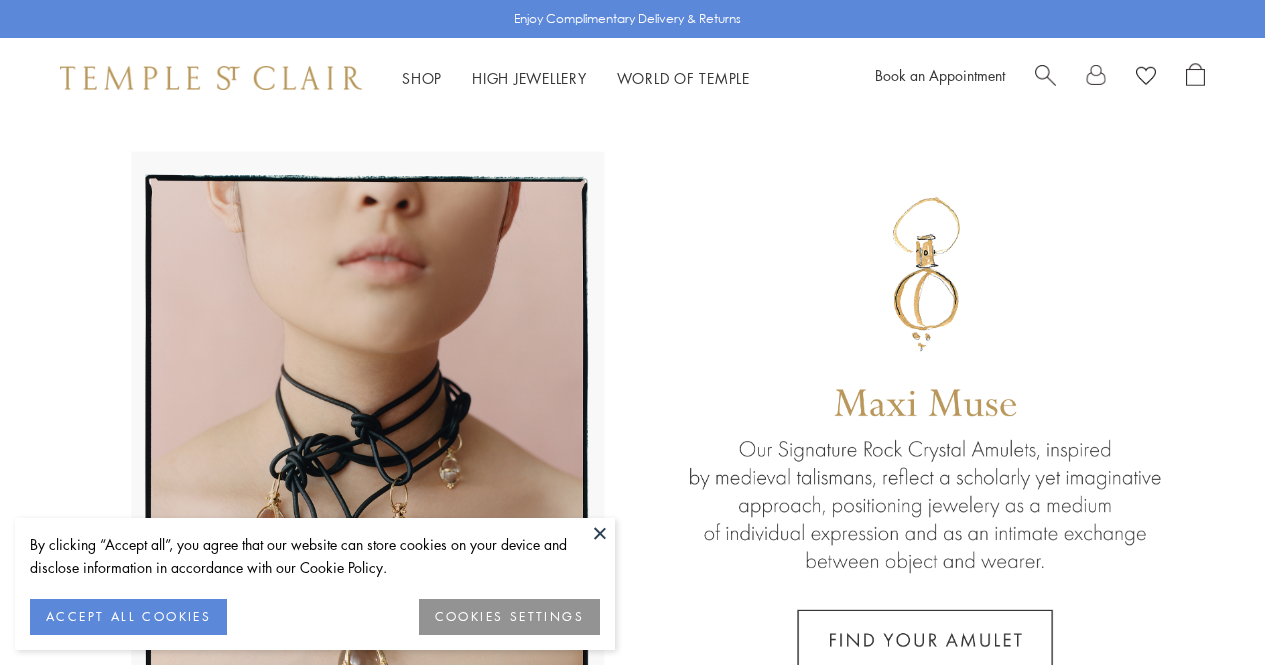 scroll, scrollTop: 0, scrollLeft: 0, axis: both 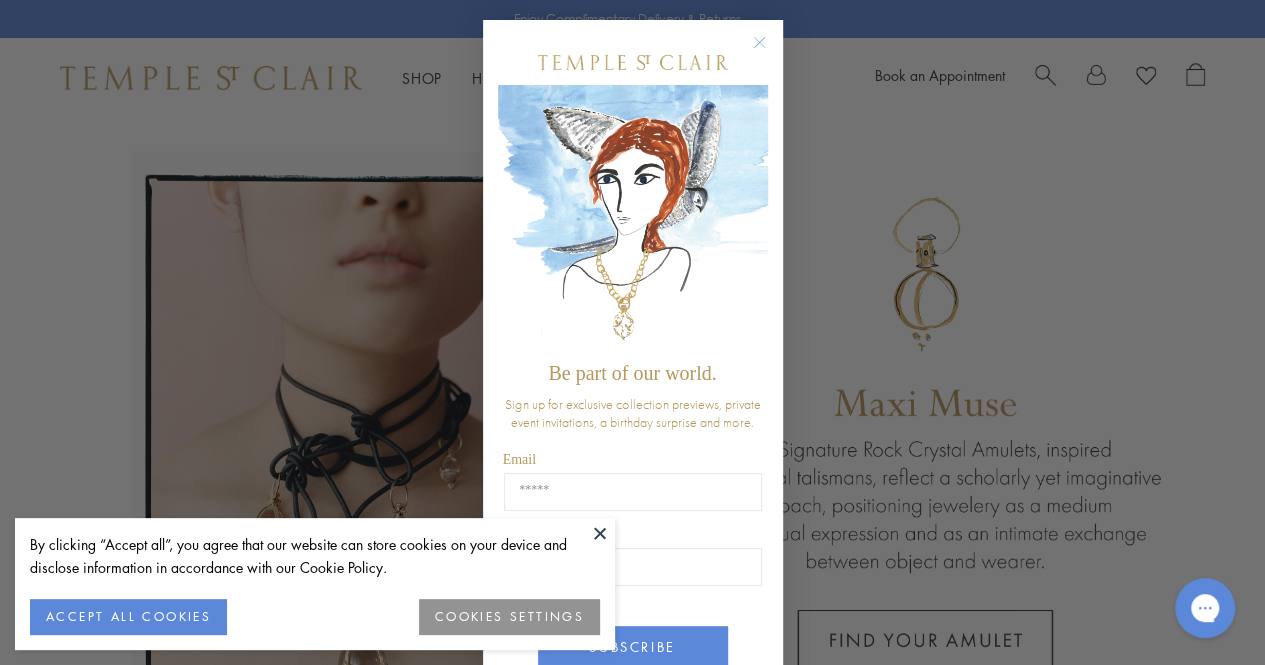 click 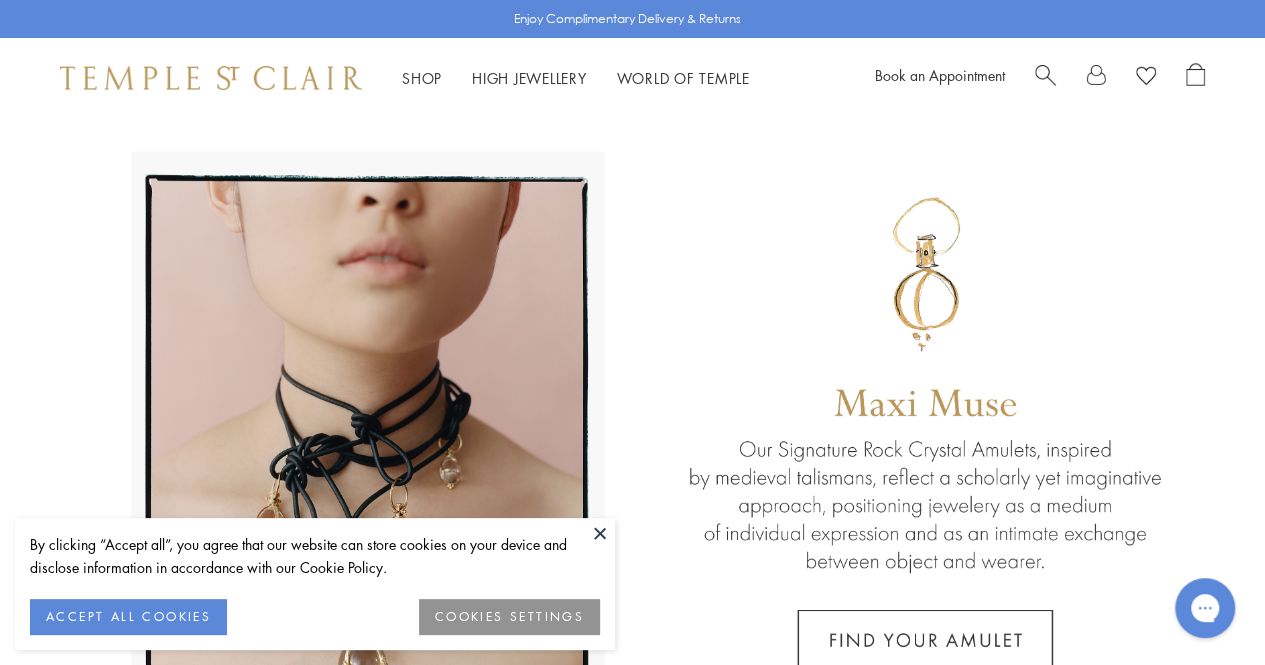 click at bounding box center [600, 533] 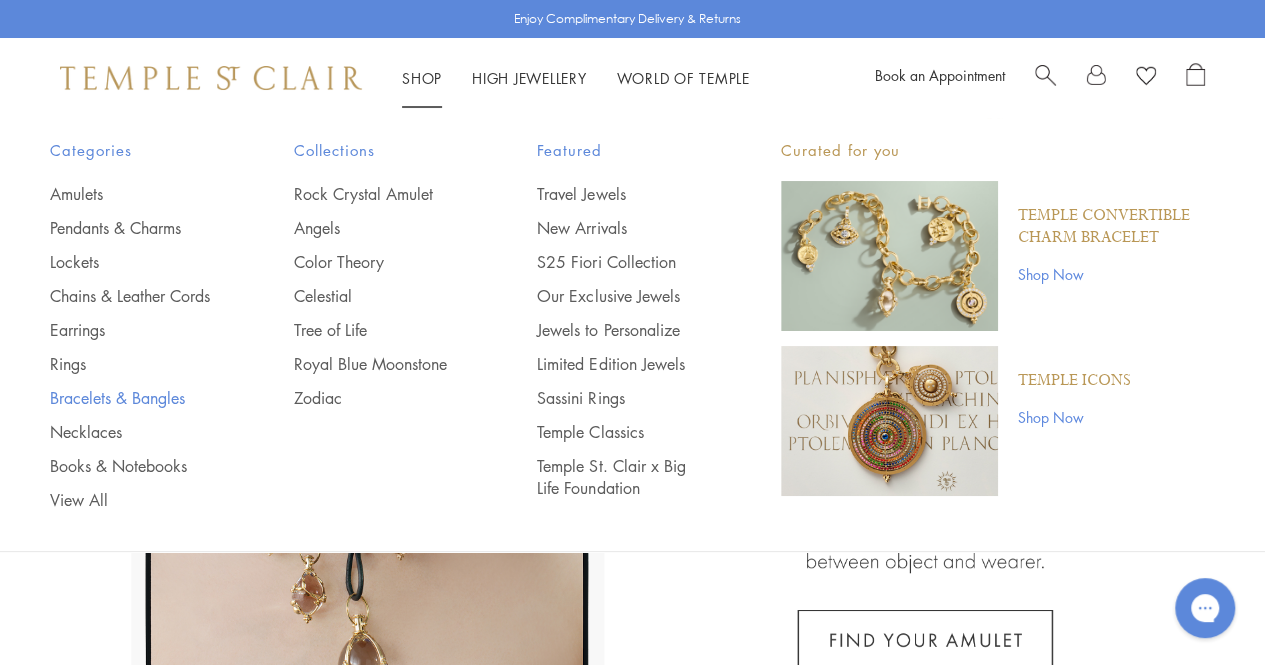click on "Bracelets & Bangles" at bounding box center [132, 398] 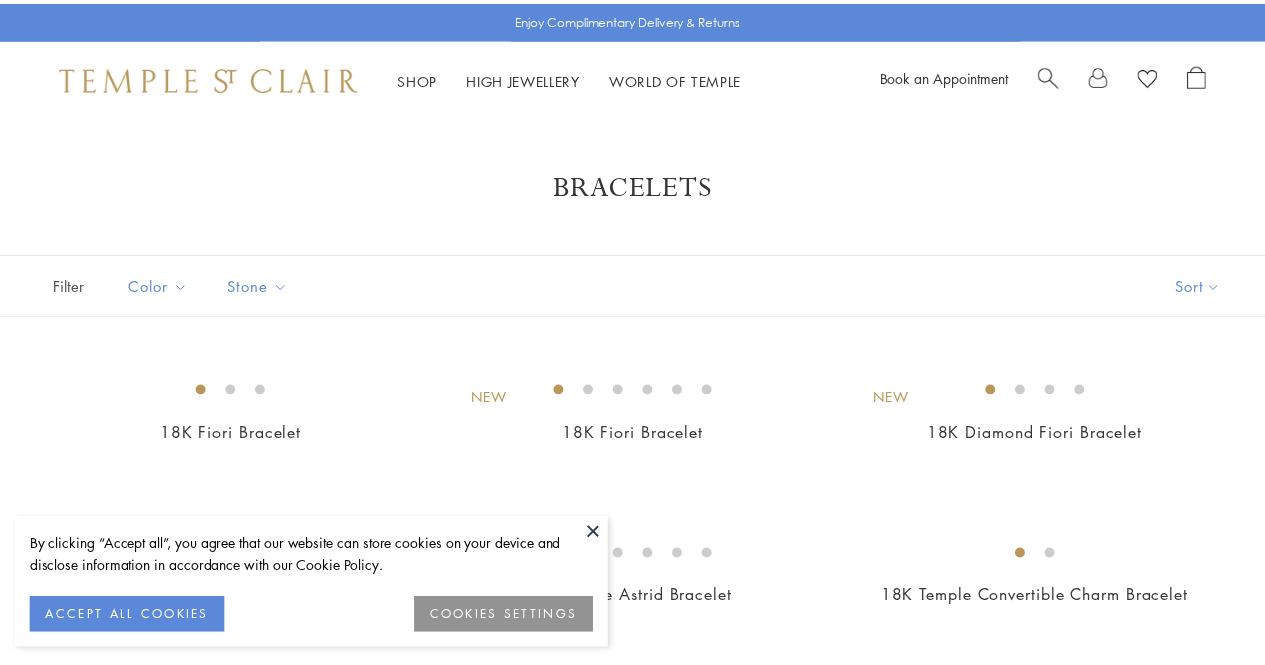 scroll, scrollTop: 0, scrollLeft: 0, axis: both 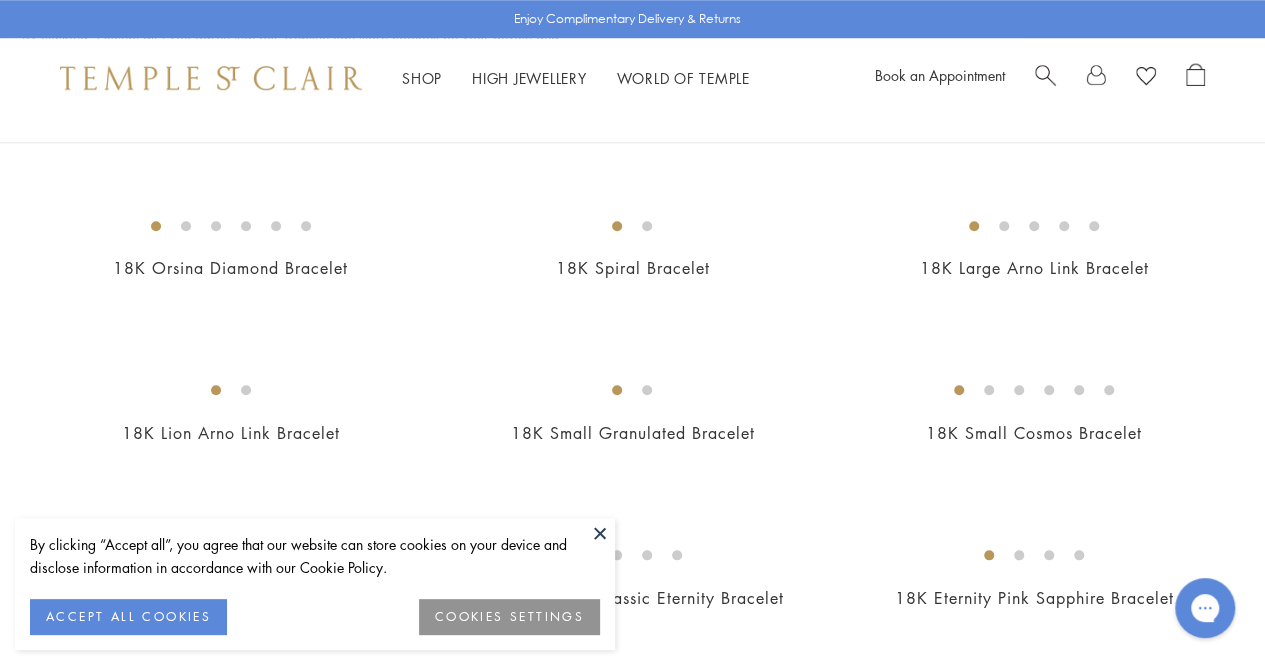 click at bounding box center [600, 533] 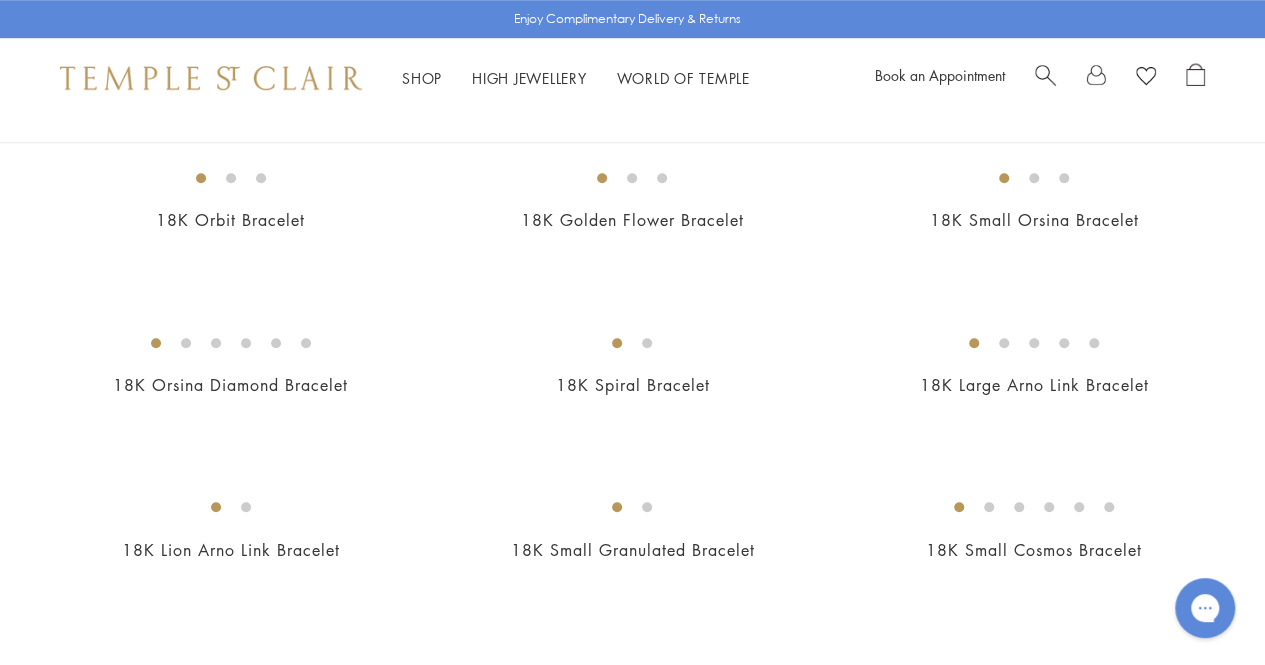 scroll, scrollTop: 708, scrollLeft: 0, axis: vertical 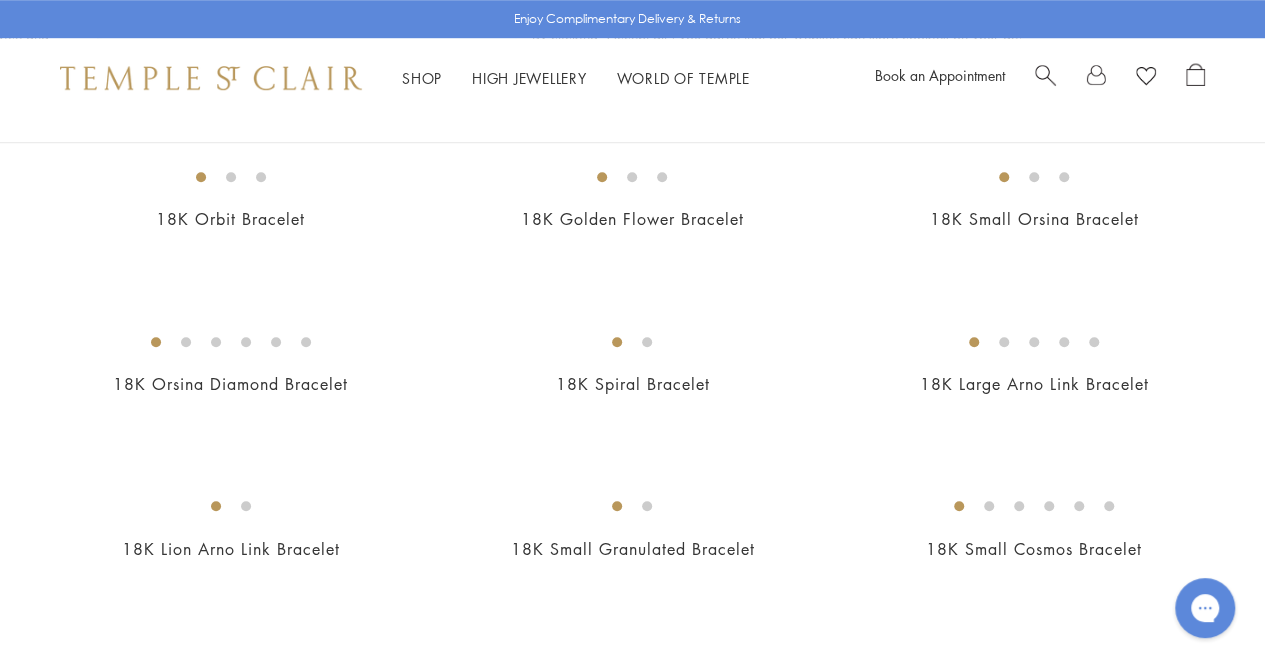 click at bounding box center [0, 0] 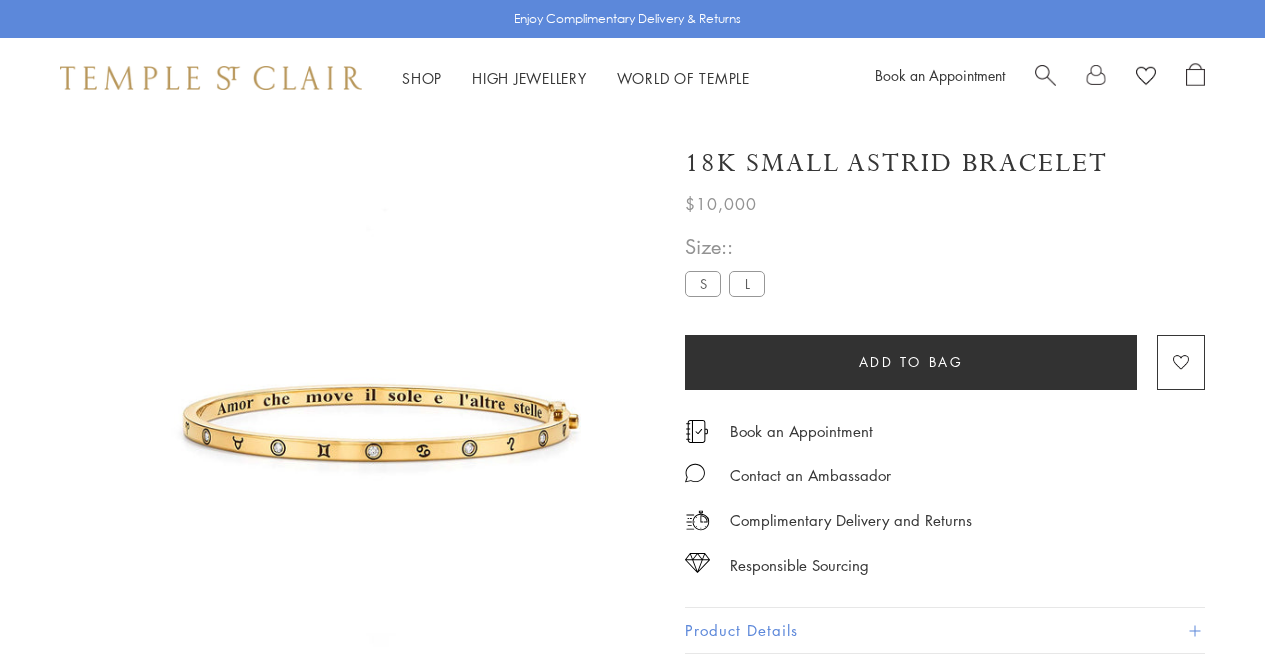 scroll, scrollTop: 0, scrollLeft: 0, axis: both 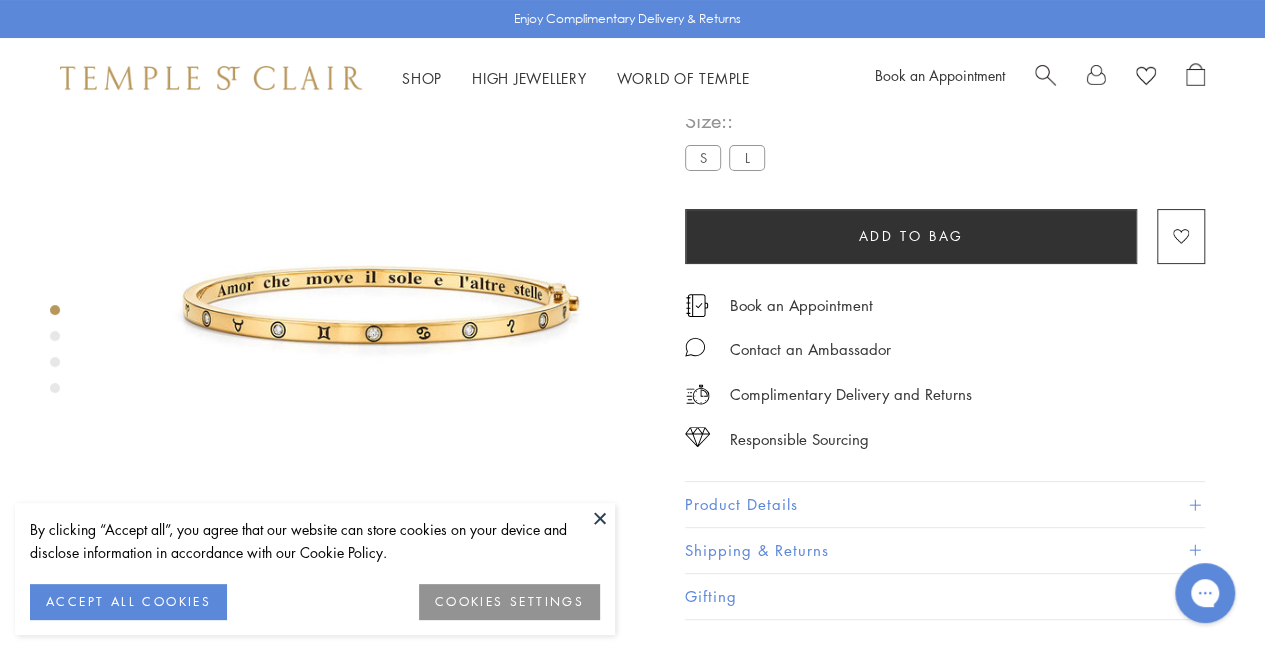 click at bounding box center (600, 518) 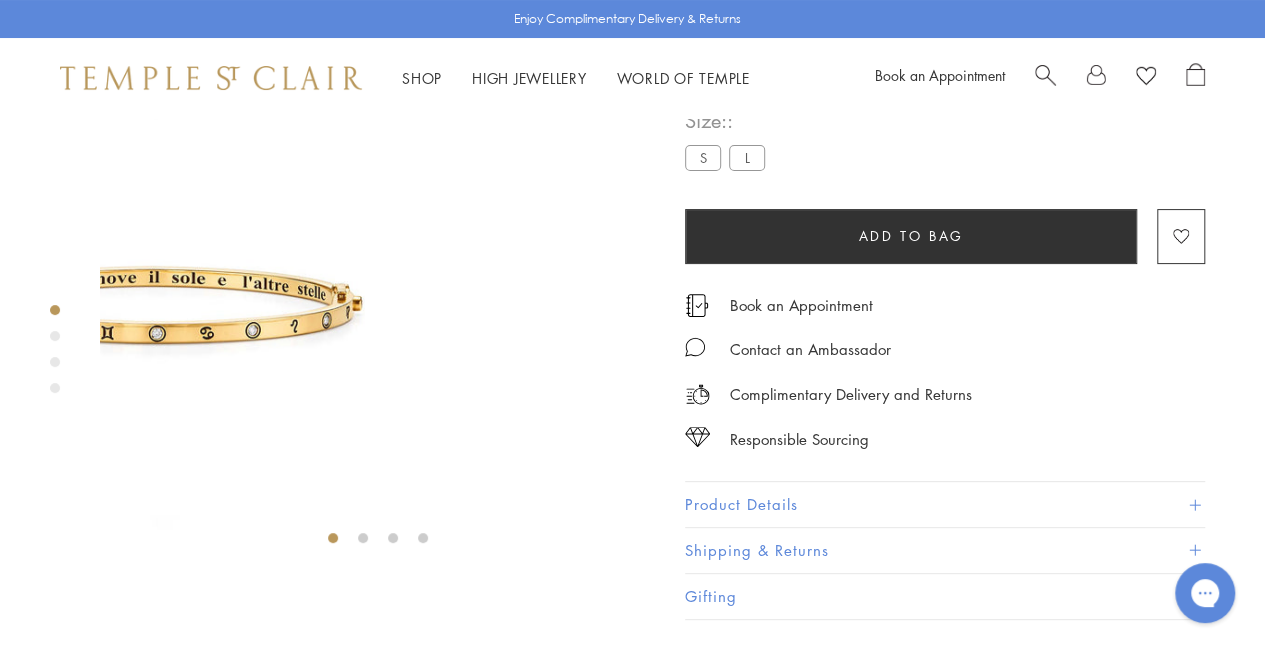 click at bounding box center (160, 277) 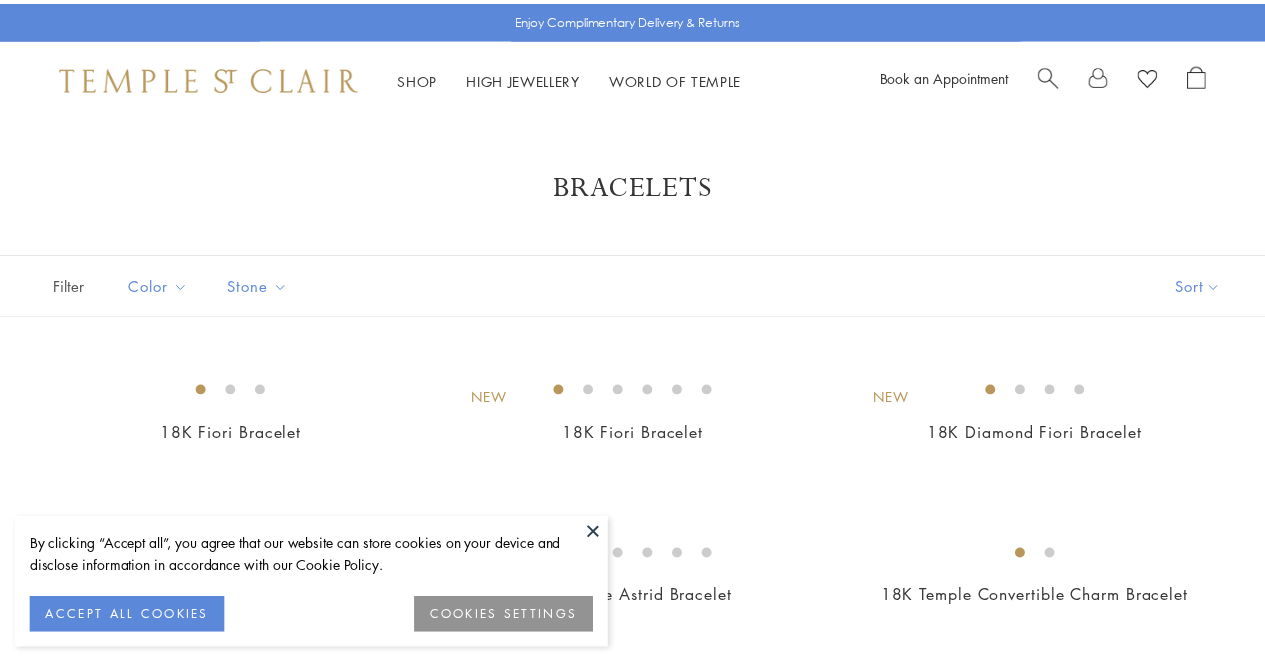 scroll, scrollTop: 708, scrollLeft: 0, axis: vertical 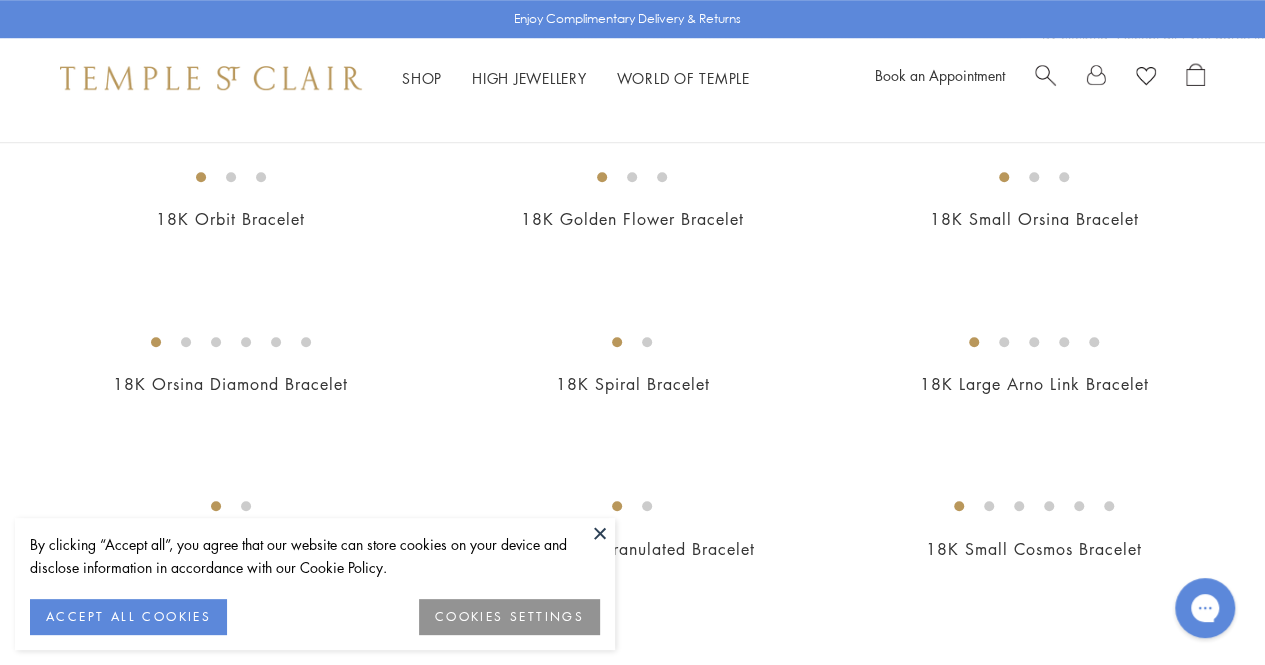 click at bounding box center (600, 533) 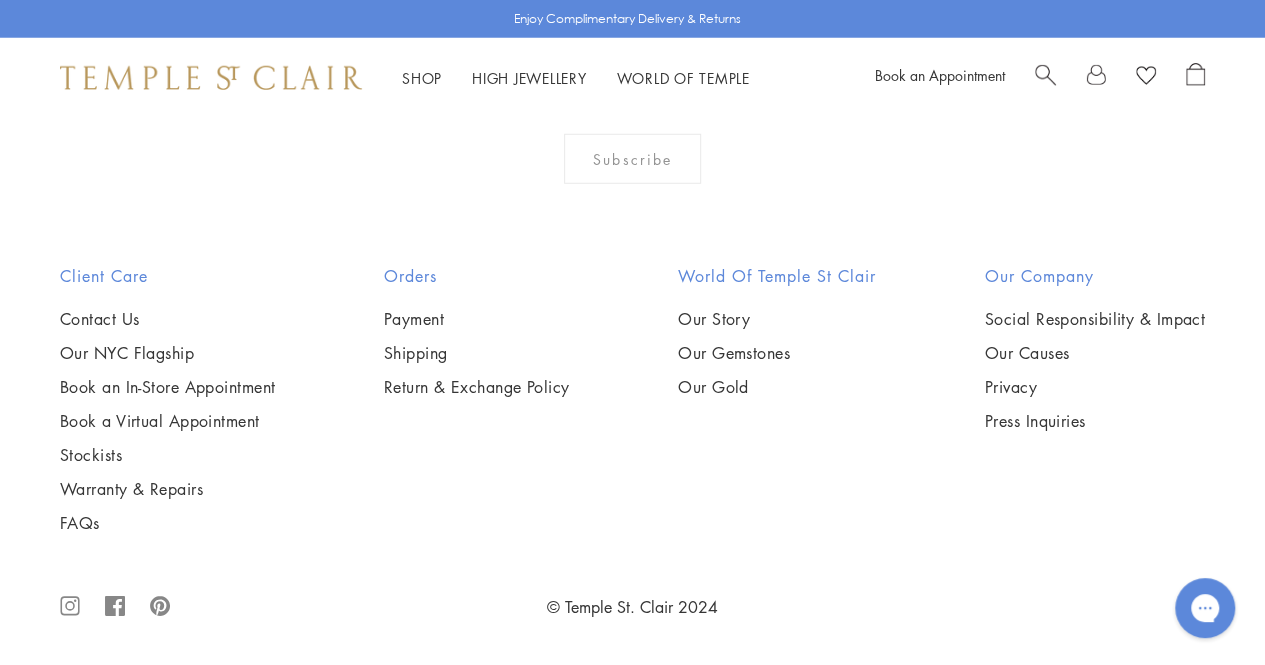 scroll, scrollTop: 3575, scrollLeft: 0, axis: vertical 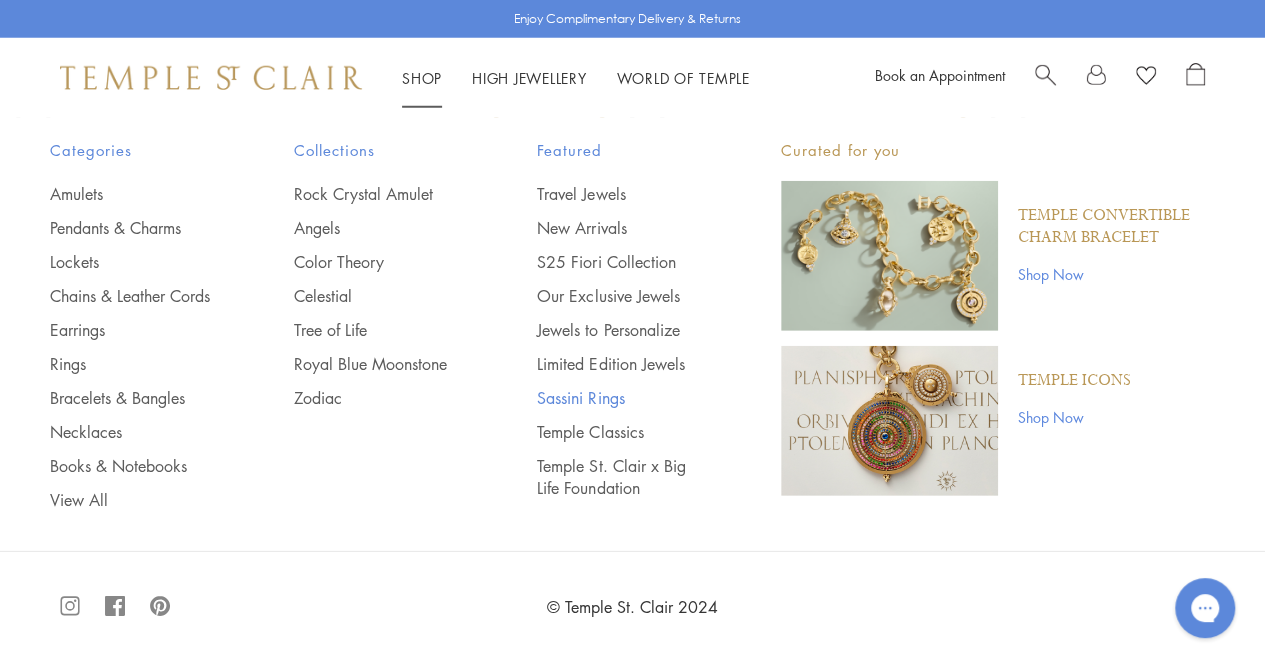 click on "Sassini Rings" at bounding box center (619, 398) 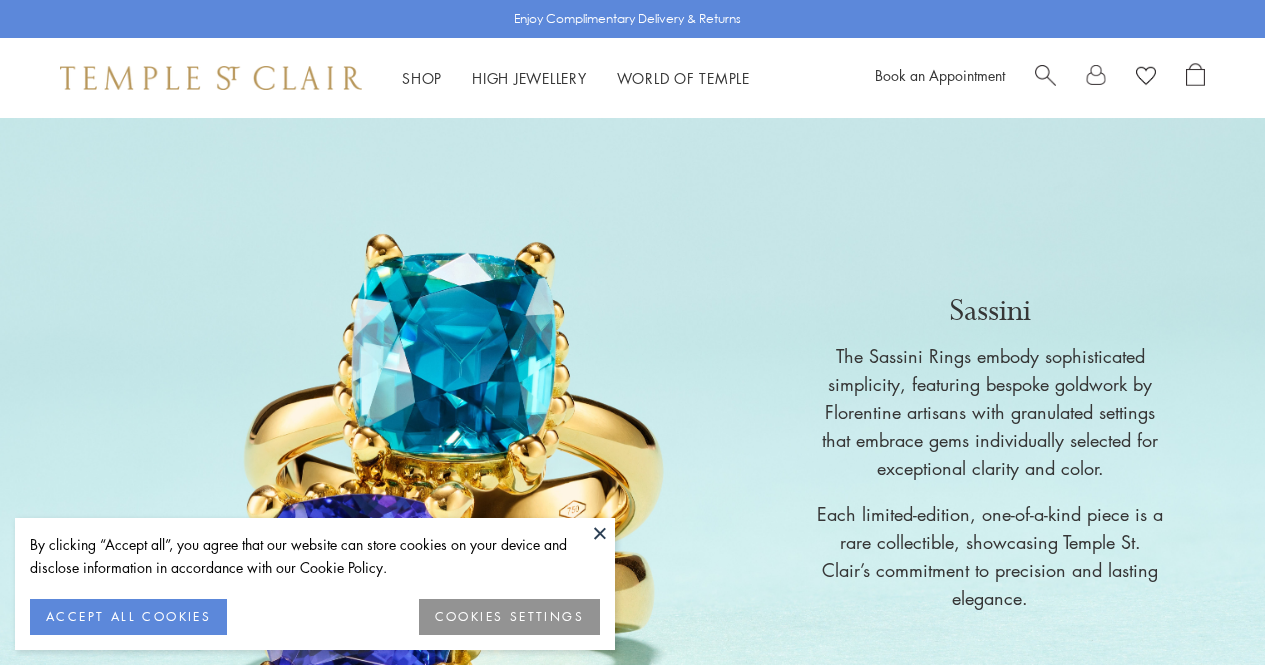 scroll, scrollTop: 0, scrollLeft: 0, axis: both 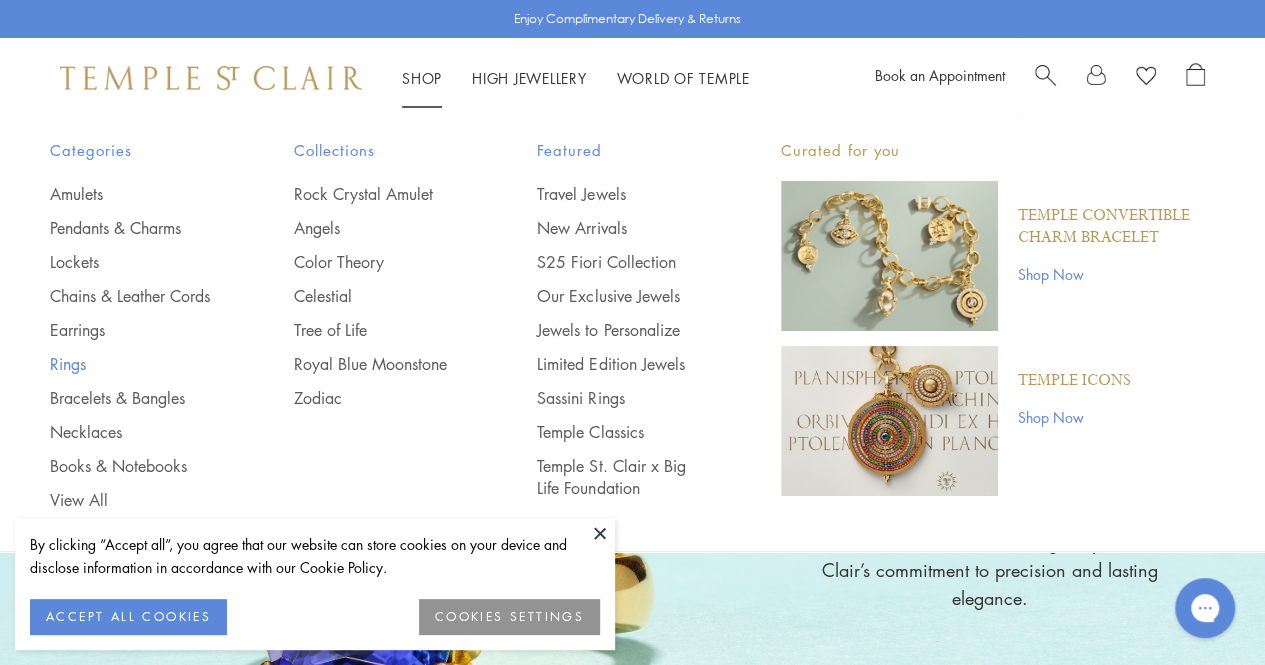 click on "Rings" at bounding box center (132, 364) 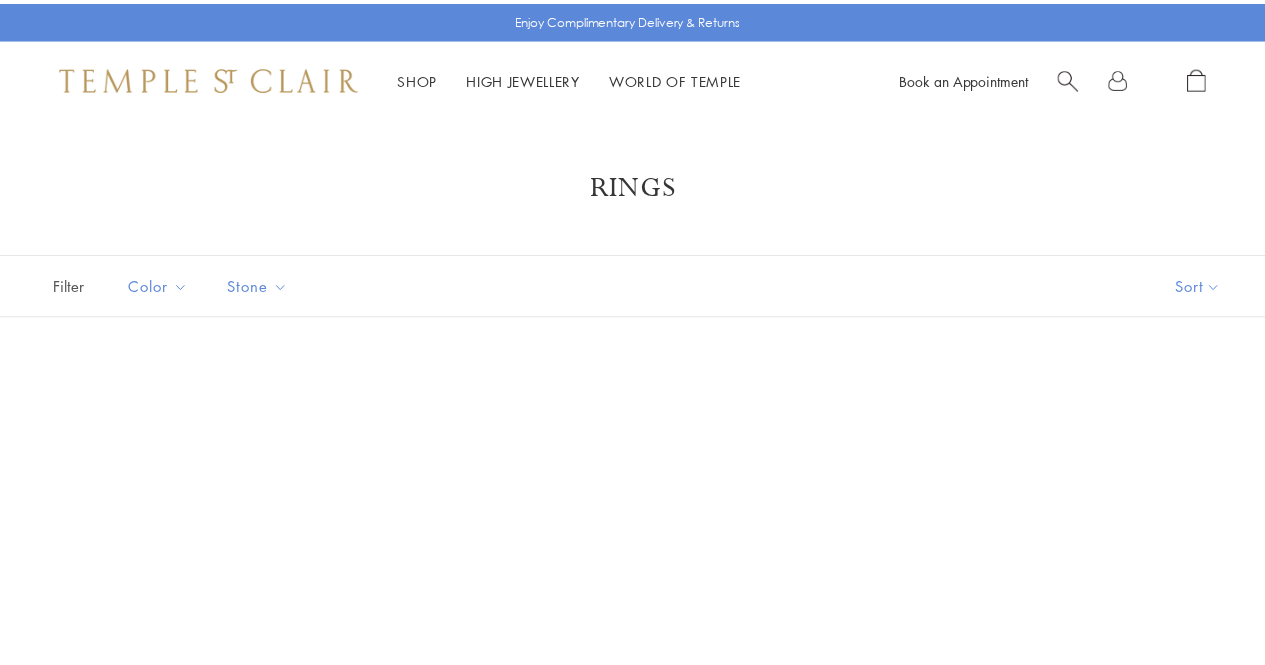 scroll, scrollTop: 0, scrollLeft: 0, axis: both 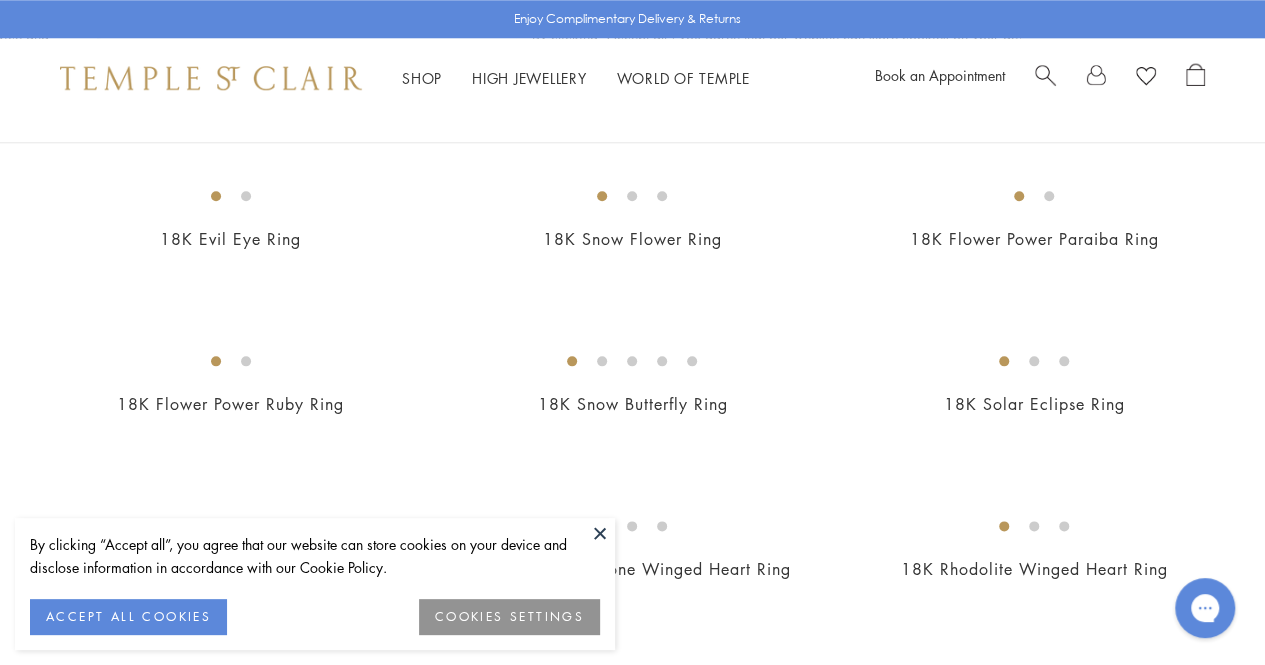 click on "ACCEPT ALL COOKIES" at bounding box center [128, 617] 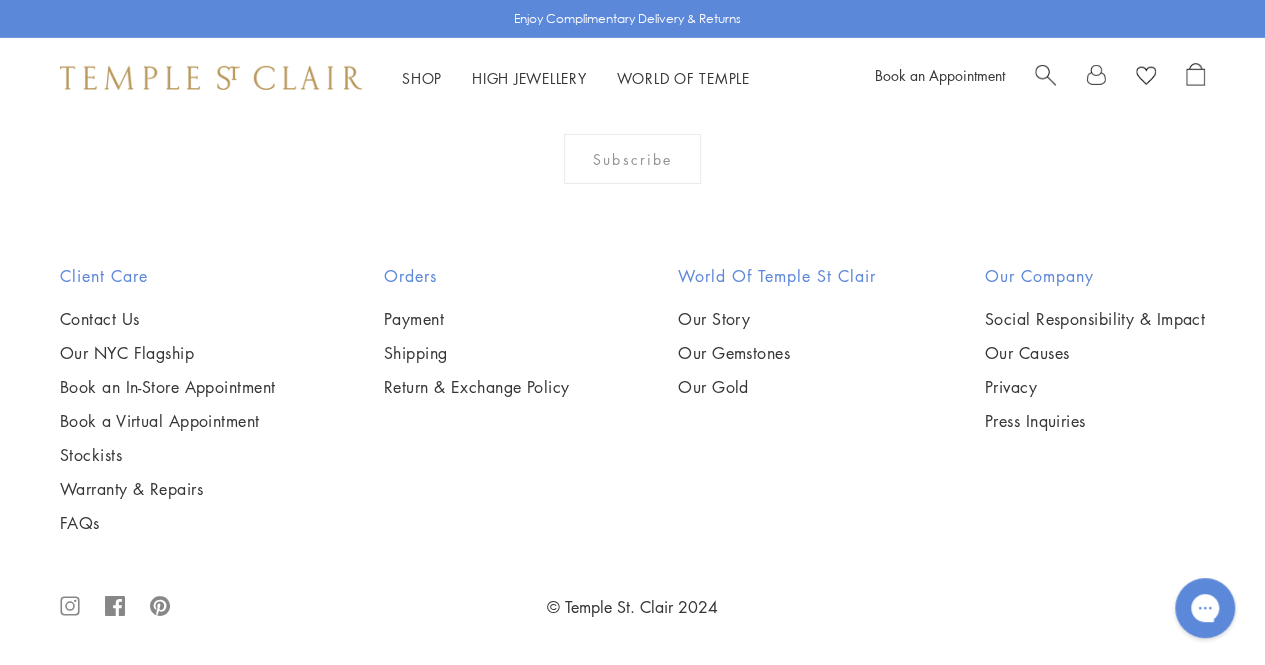 scroll, scrollTop: 5706, scrollLeft: 0, axis: vertical 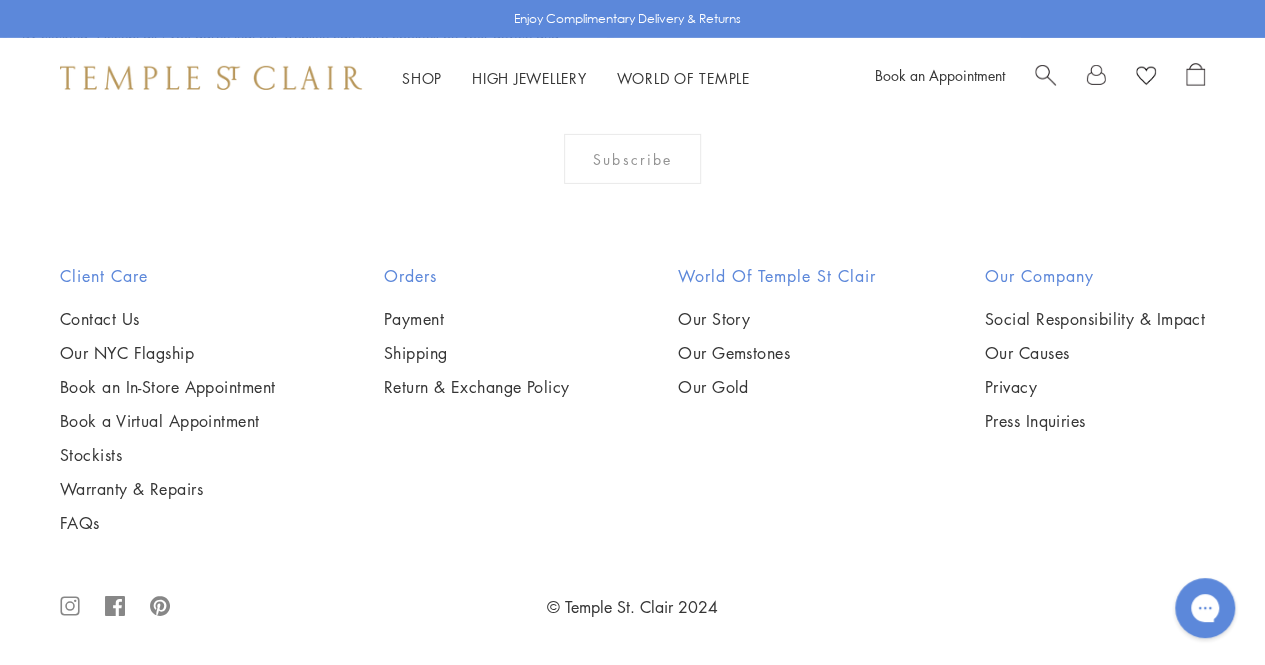 click at bounding box center (0, 0) 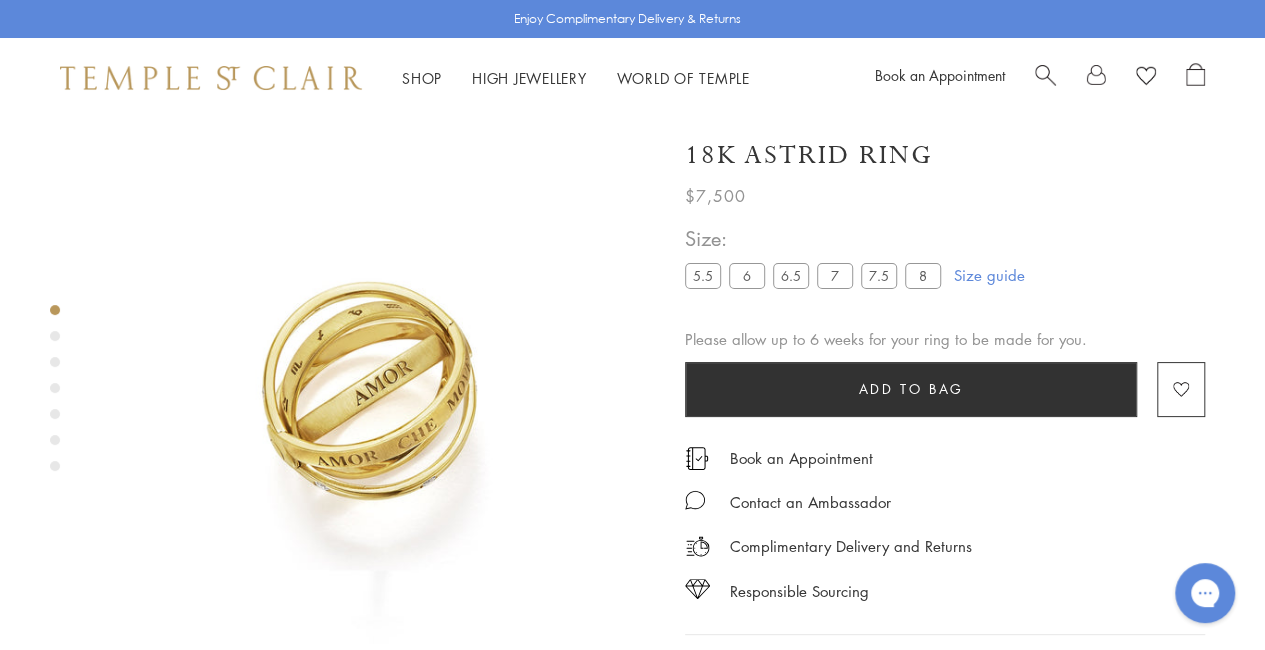 scroll, scrollTop: 118, scrollLeft: 0, axis: vertical 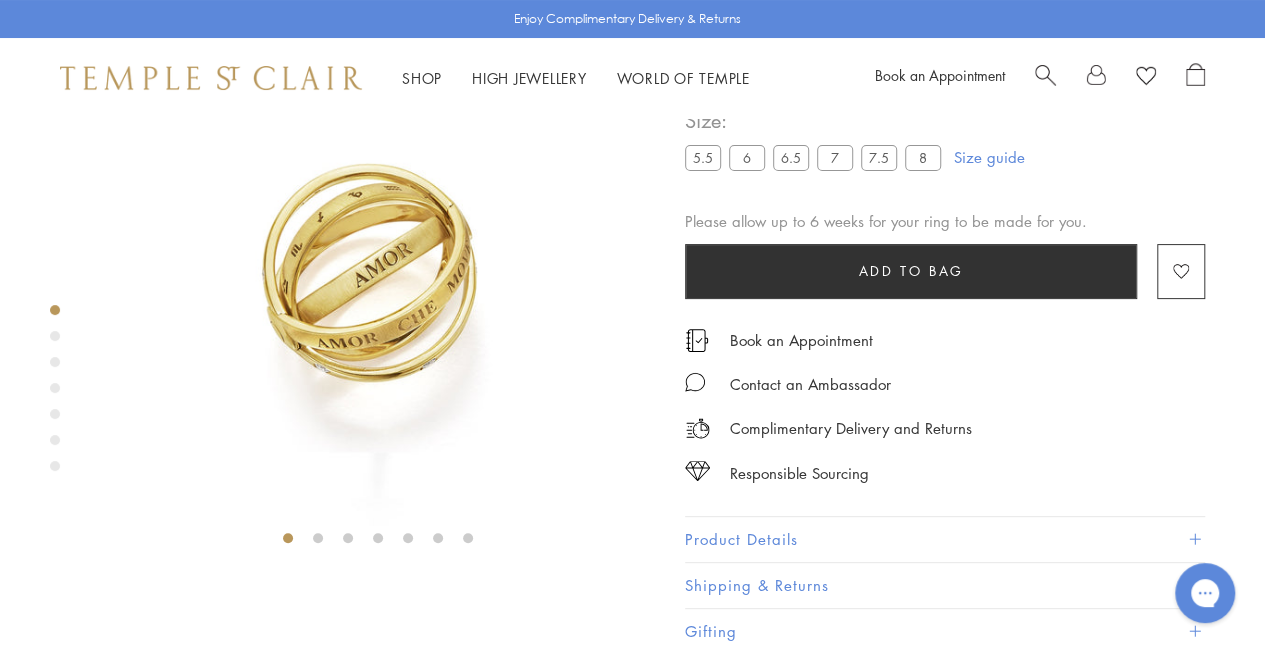 click at bounding box center [55, 336] 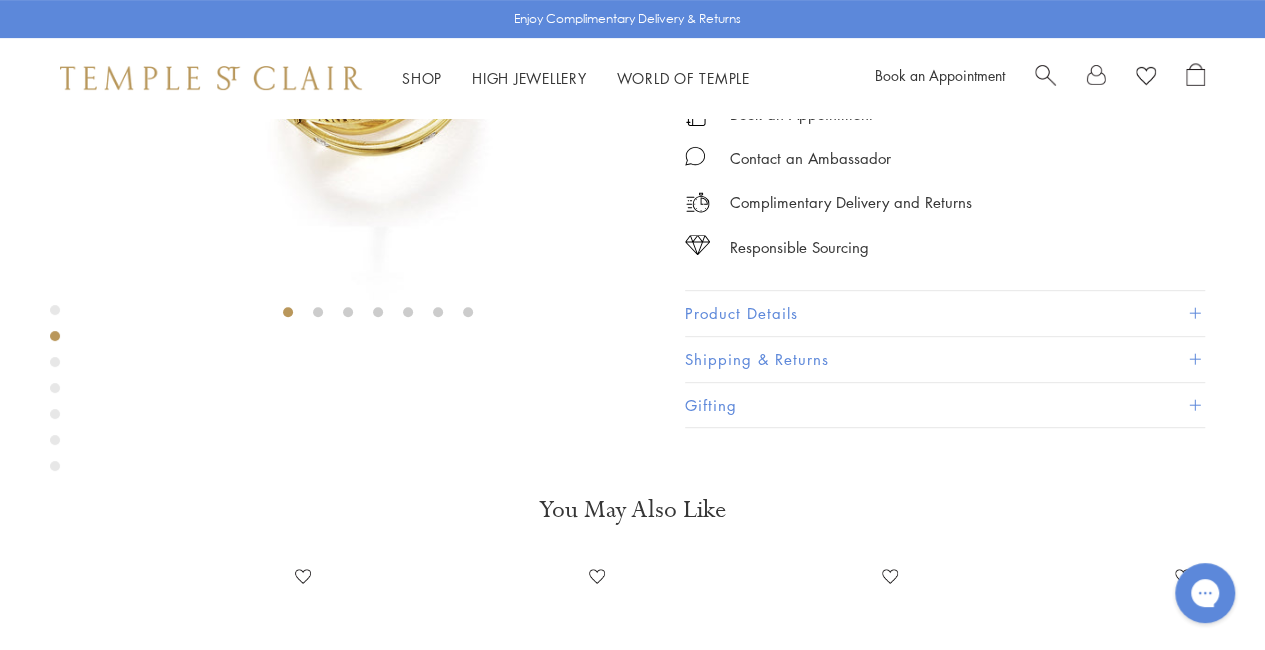scroll, scrollTop: 593, scrollLeft: 0, axis: vertical 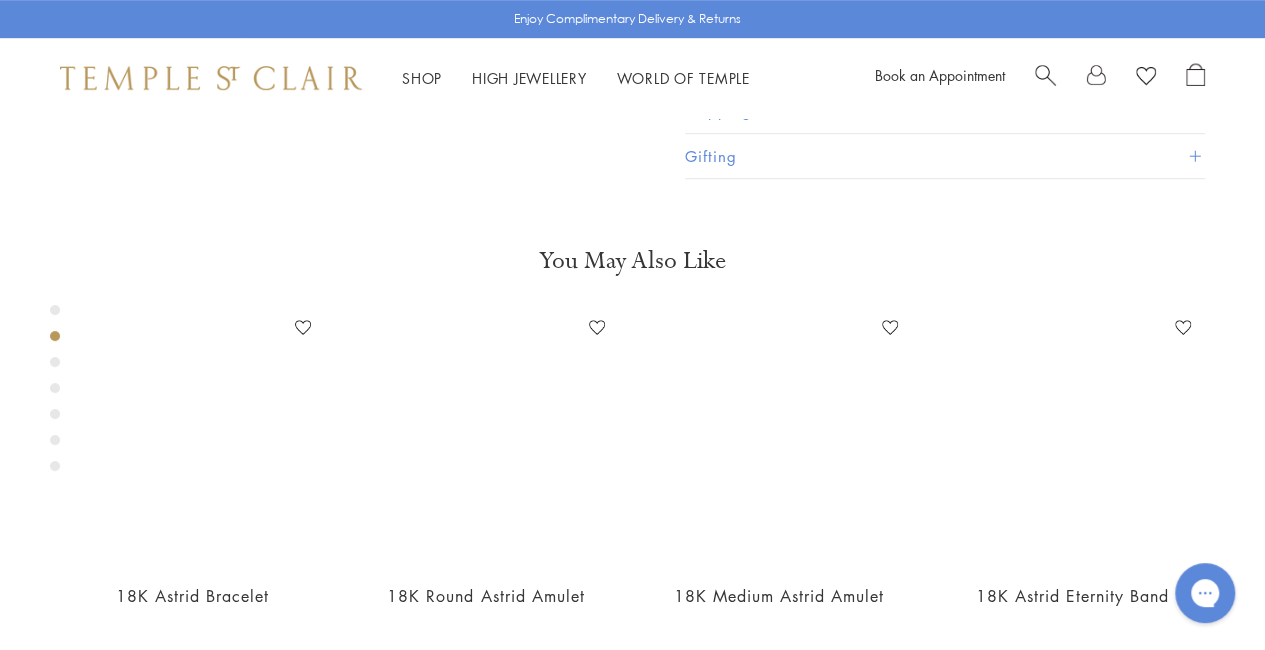 click at bounding box center (55, 362) 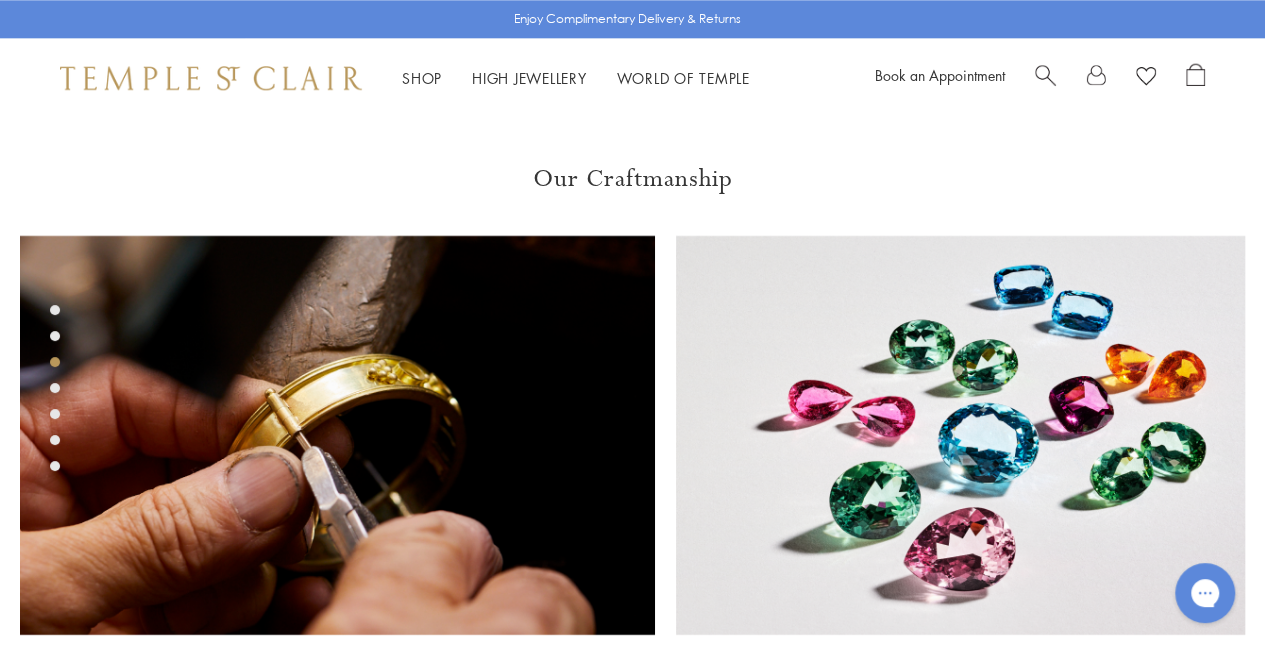scroll, scrollTop: 1147, scrollLeft: 0, axis: vertical 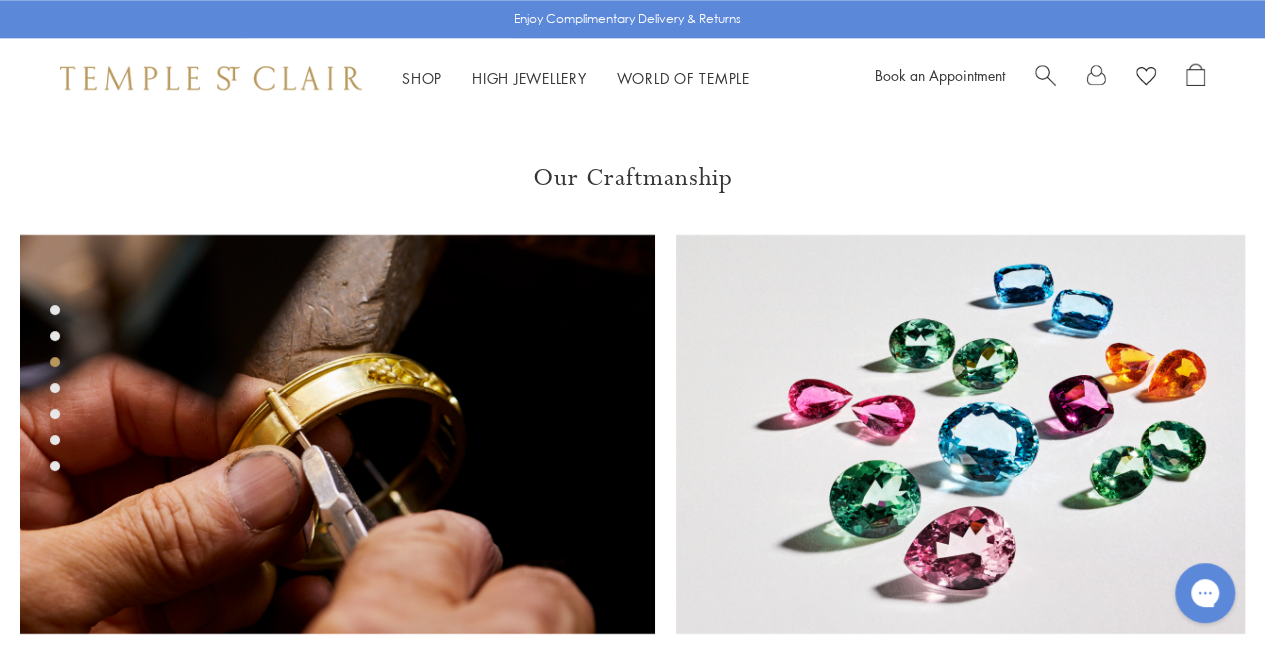 click at bounding box center (55, 388) 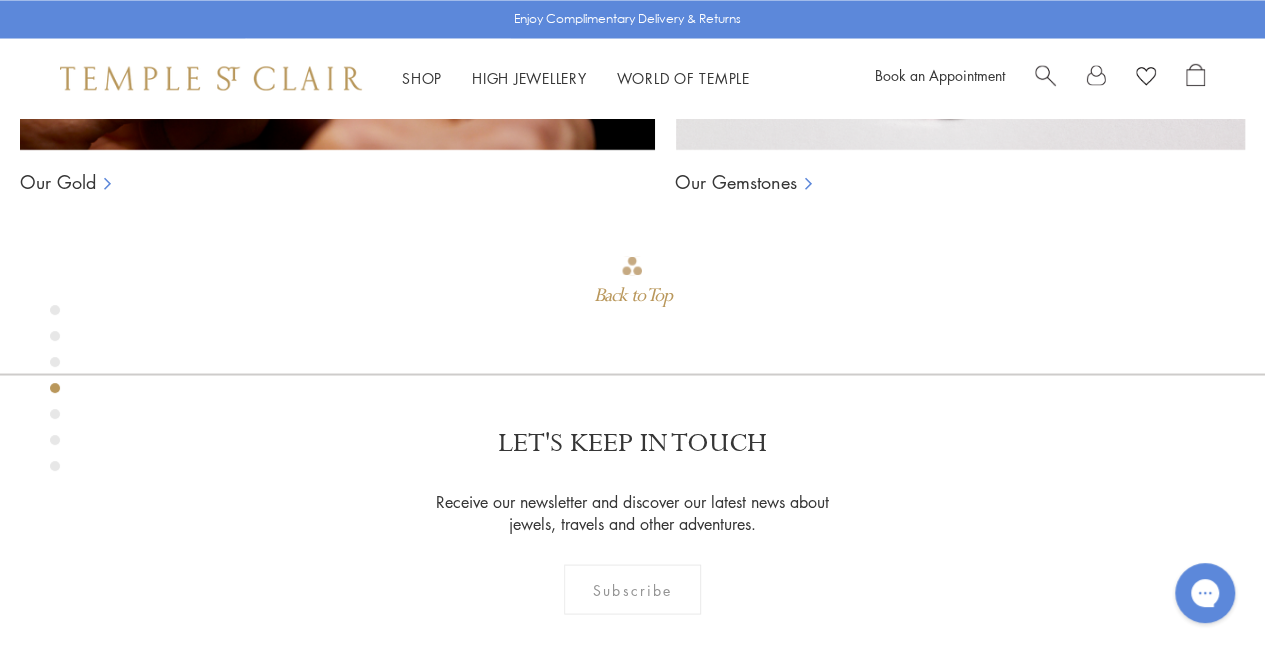 scroll, scrollTop: 1632, scrollLeft: 0, axis: vertical 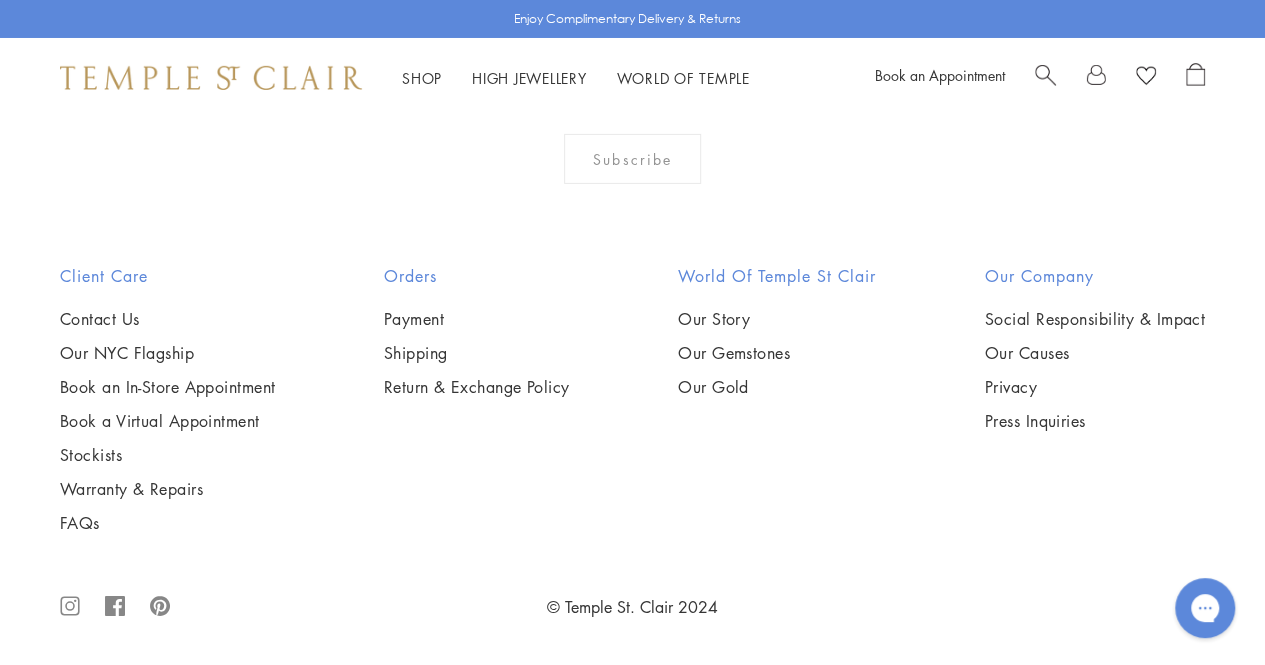 click on "2" at bounding box center (634, -165) 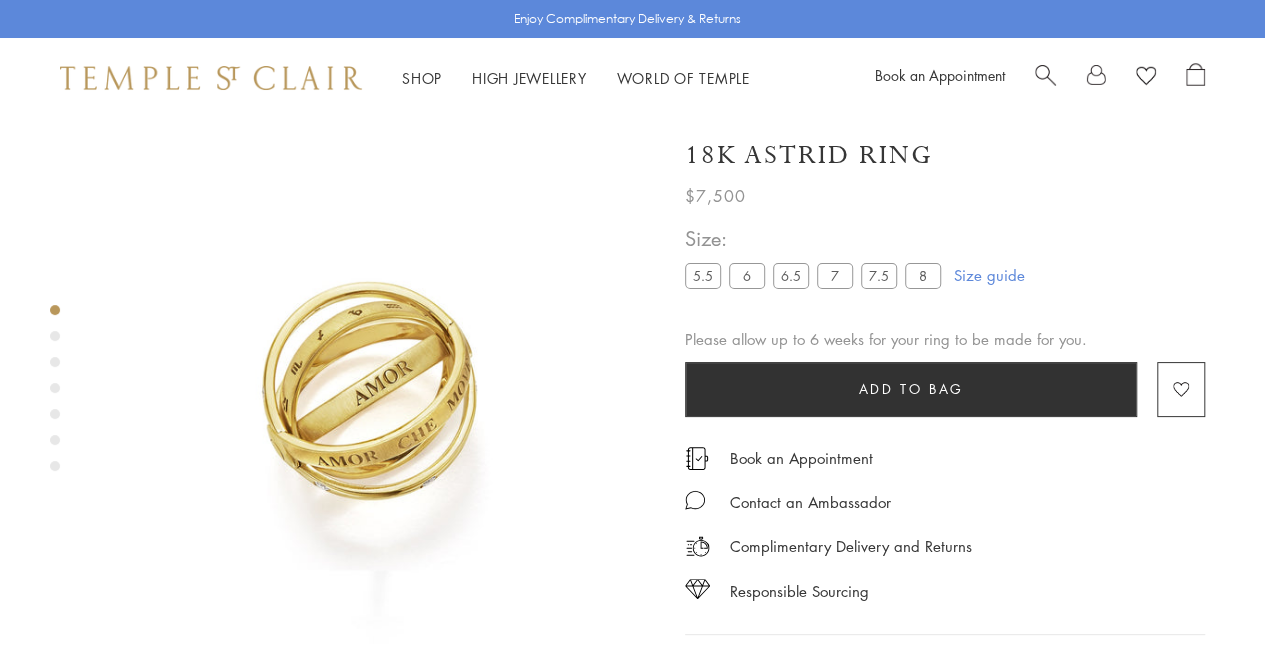 scroll, scrollTop: 79, scrollLeft: 0, axis: vertical 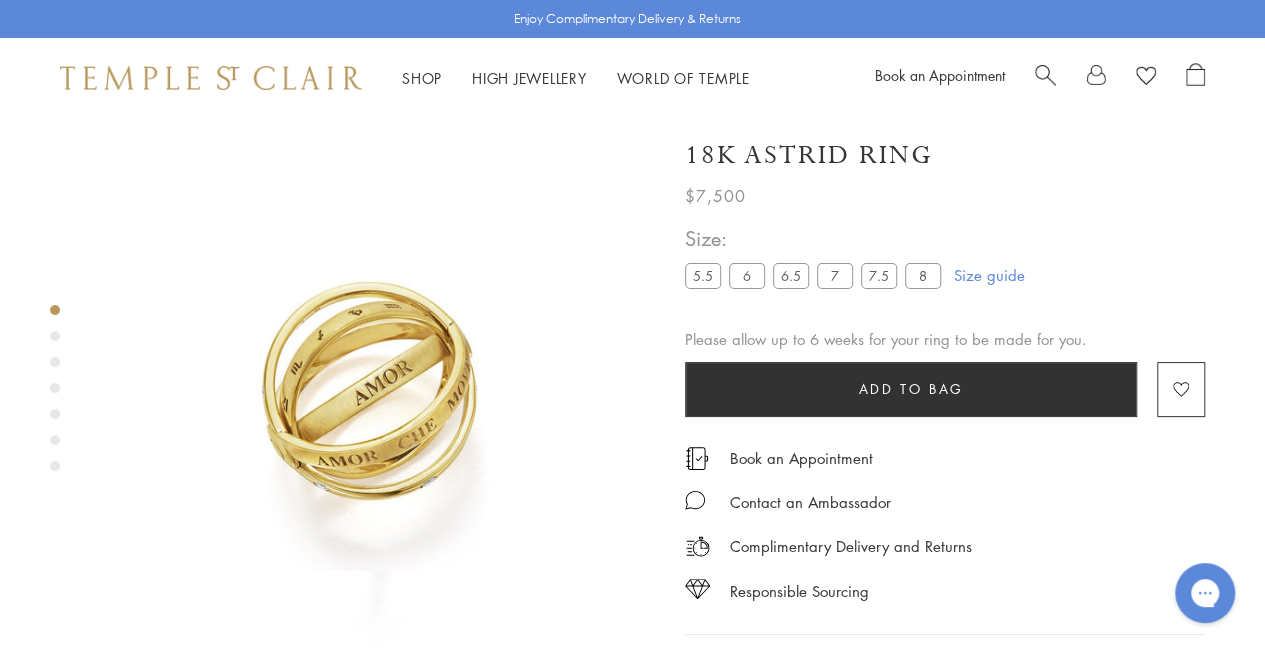 click at bounding box center (1045, 73) 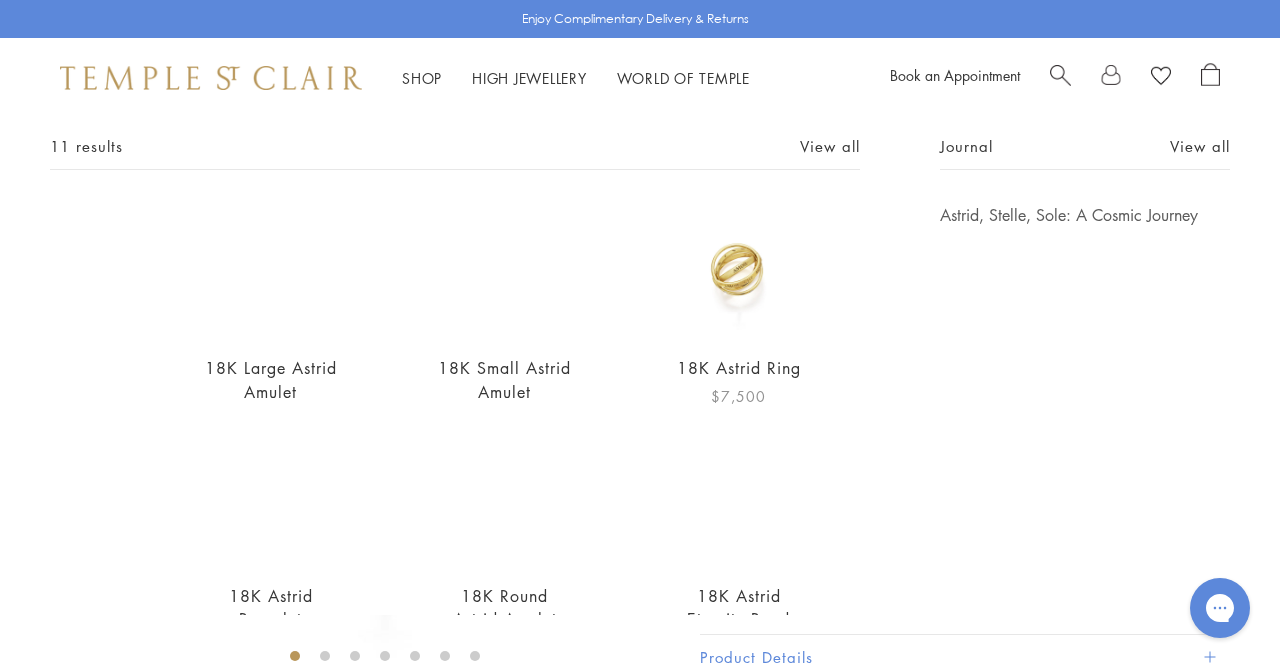 scroll, scrollTop: 0, scrollLeft: 0, axis: both 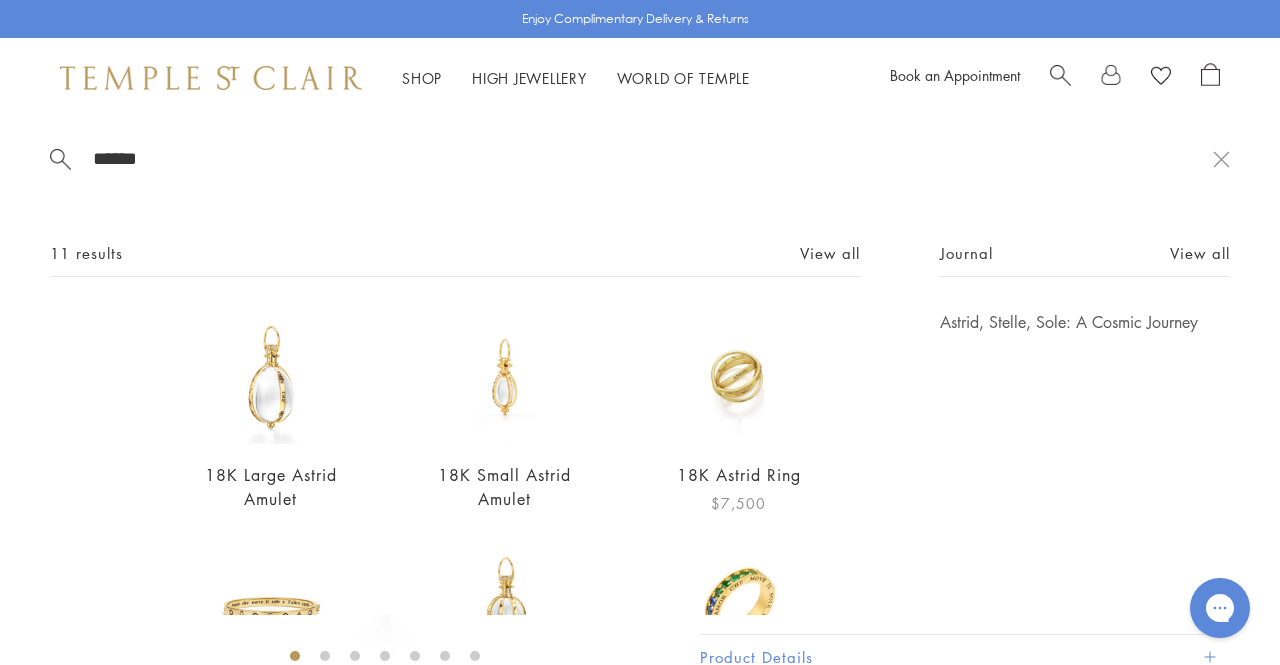 type on "******" 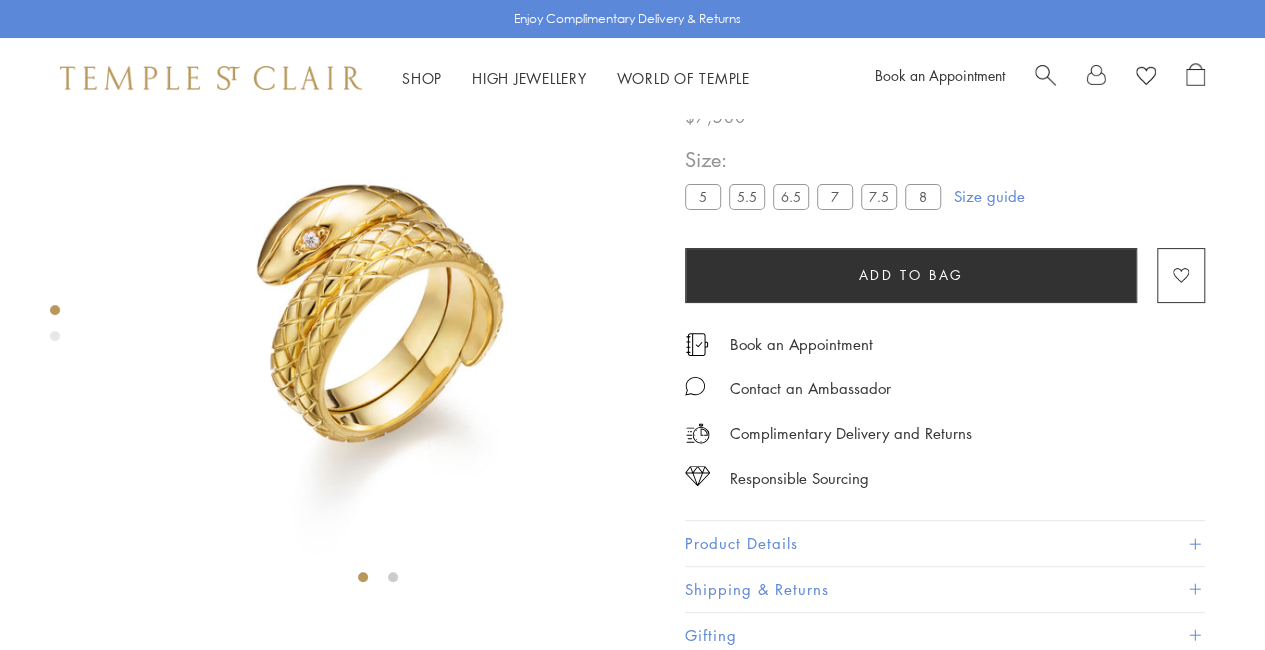 scroll, scrollTop: 0, scrollLeft: 0, axis: both 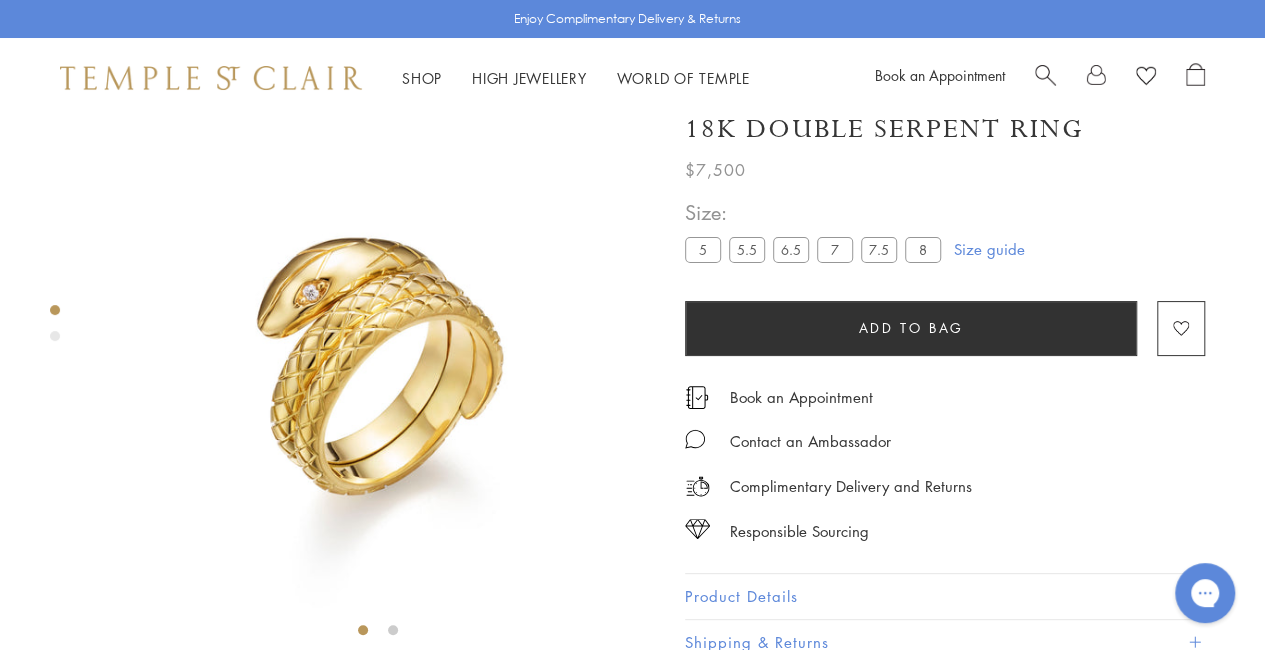 click at bounding box center [55, 328] 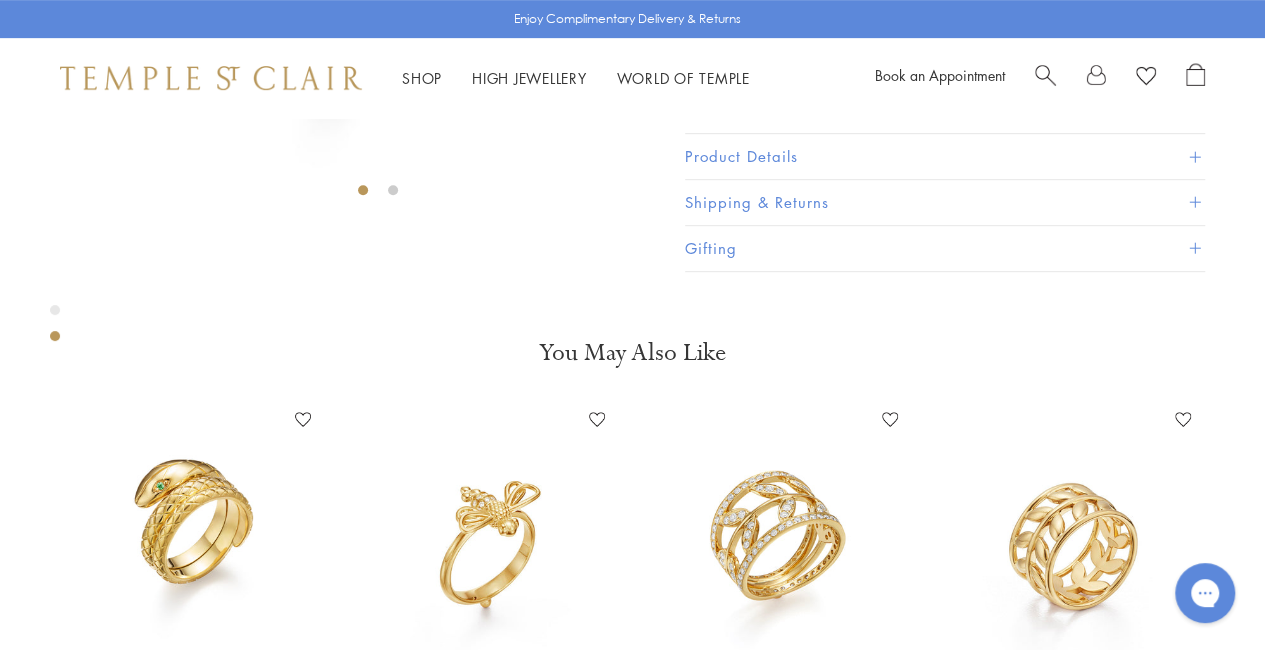 scroll, scrollTop: 467, scrollLeft: 0, axis: vertical 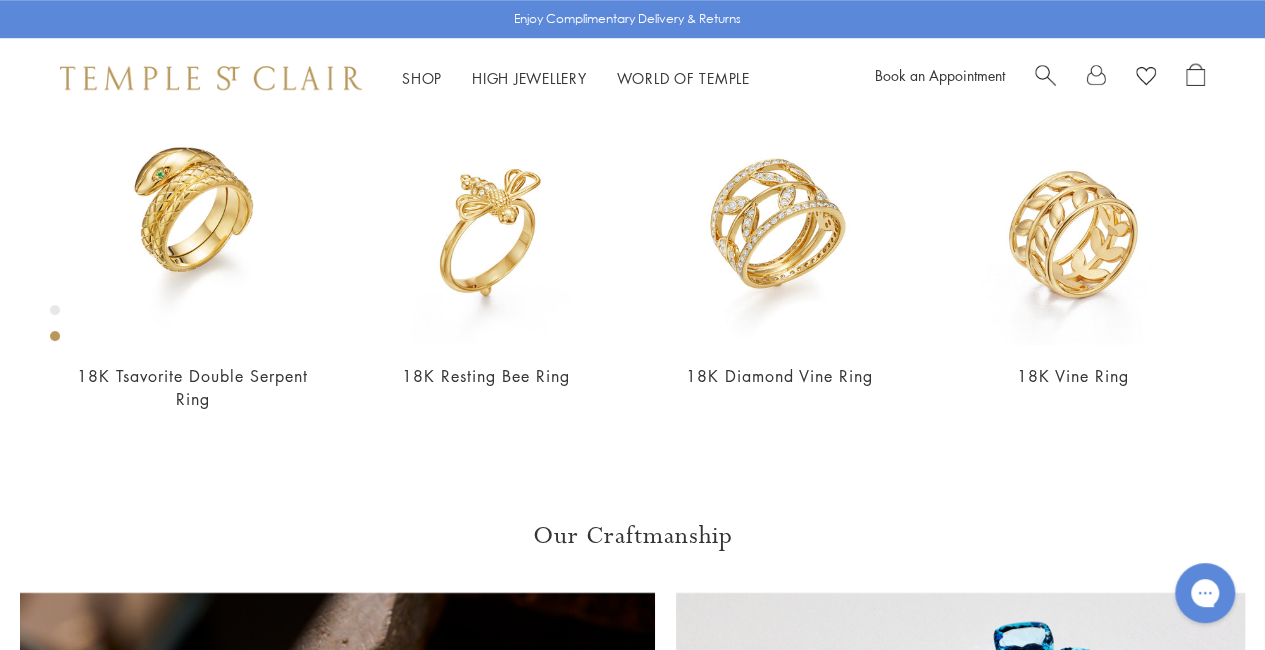 click on "You May Also Like
18K Tsavorite Double Serpent Ring
Add to Wishlist
$5,500
18K Resting Bee Ring
Add to Wishlist
$3,250
18K Diamond Vine Ring
Add to Wishlist
$8,500" at bounding box center (632, 232) 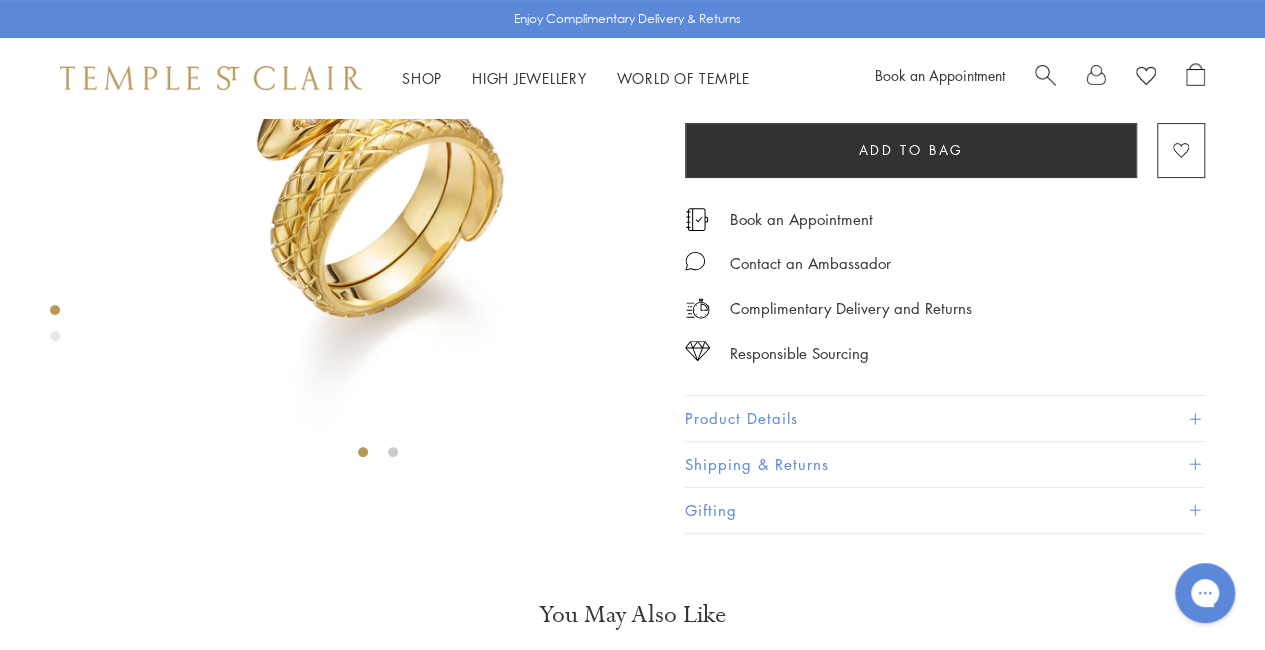 scroll, scrollTop: 0, scrollLeft: 0, axis: both 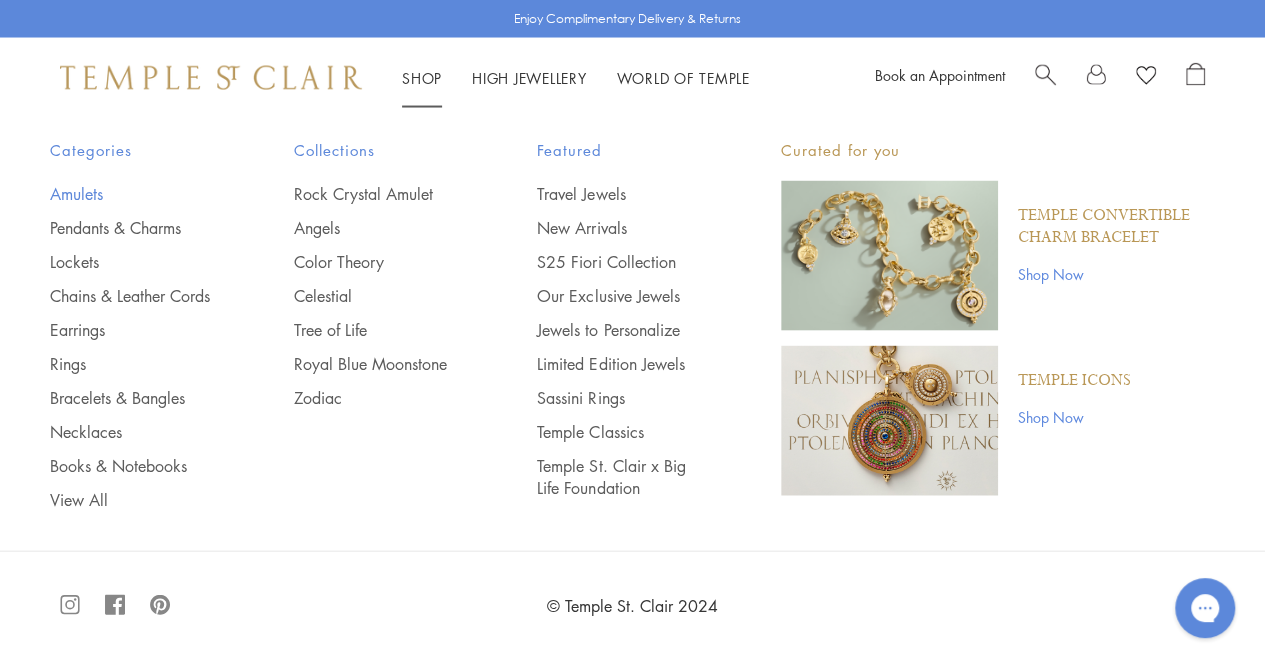 click on "Amulets" at bounding box center [132, 194] 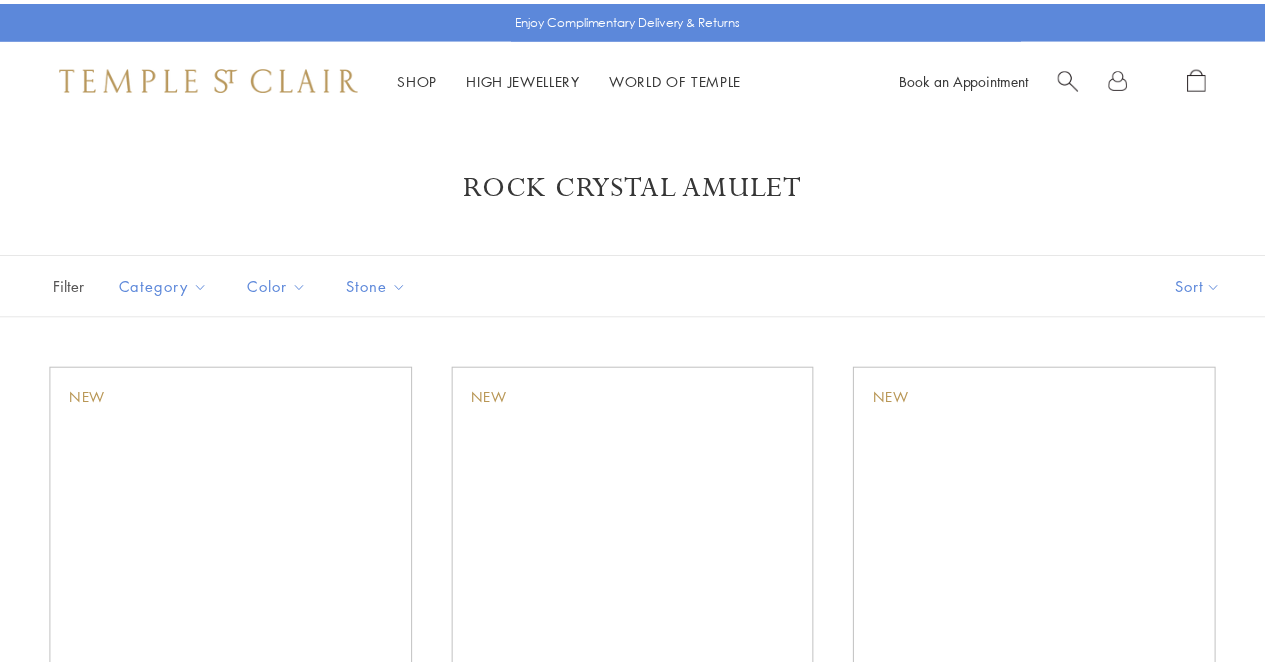 scroll, scrollTop: 0, scrollLeft: 0, axis: both 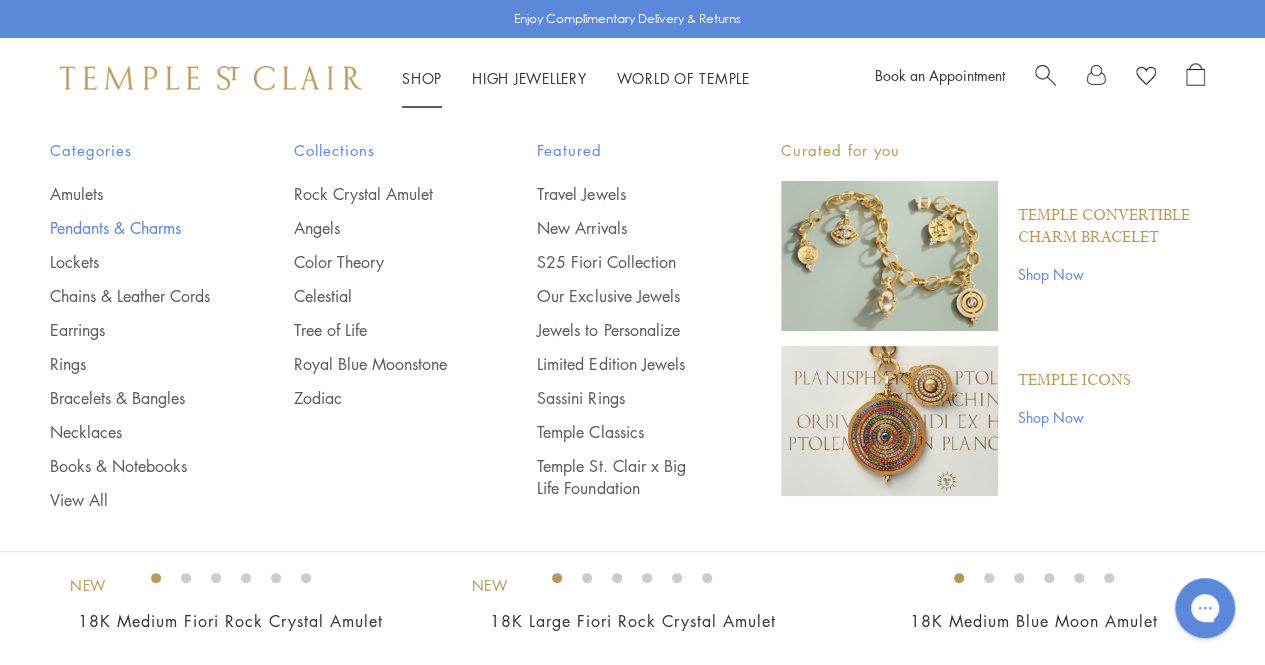 click on "Pendants & Charms" at bounding box center (132, 228) 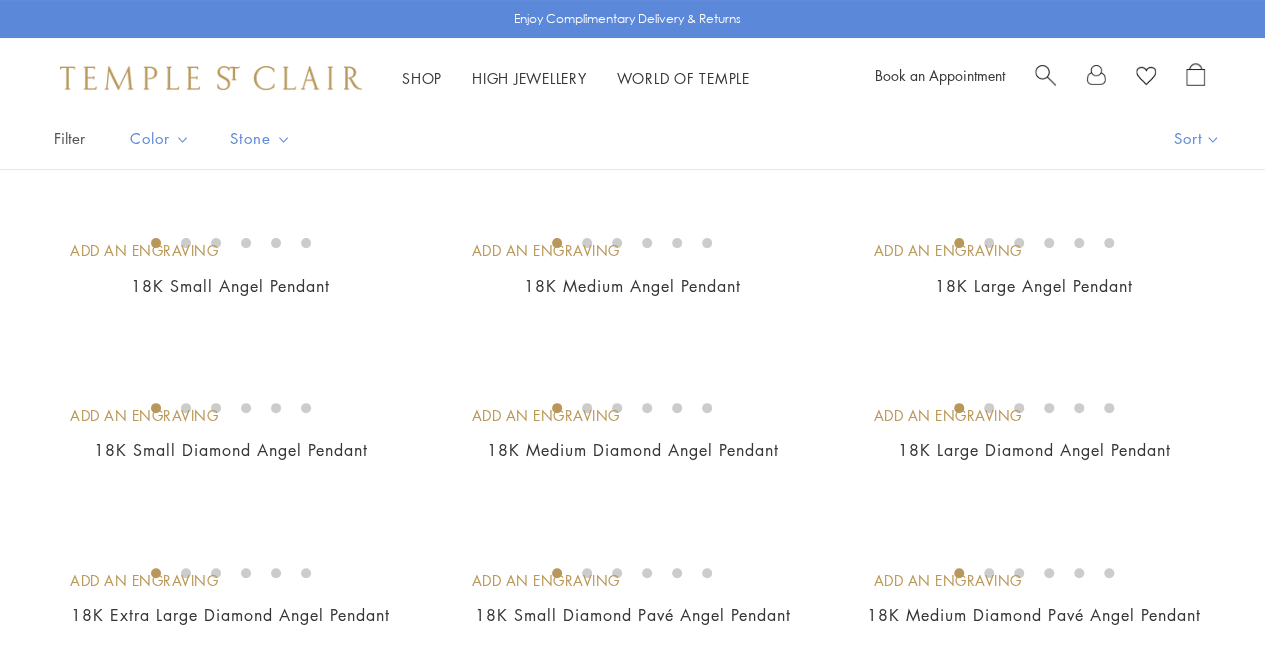 scroll, scrollTop: 1007, scrollLeft: 0, axis: vertical 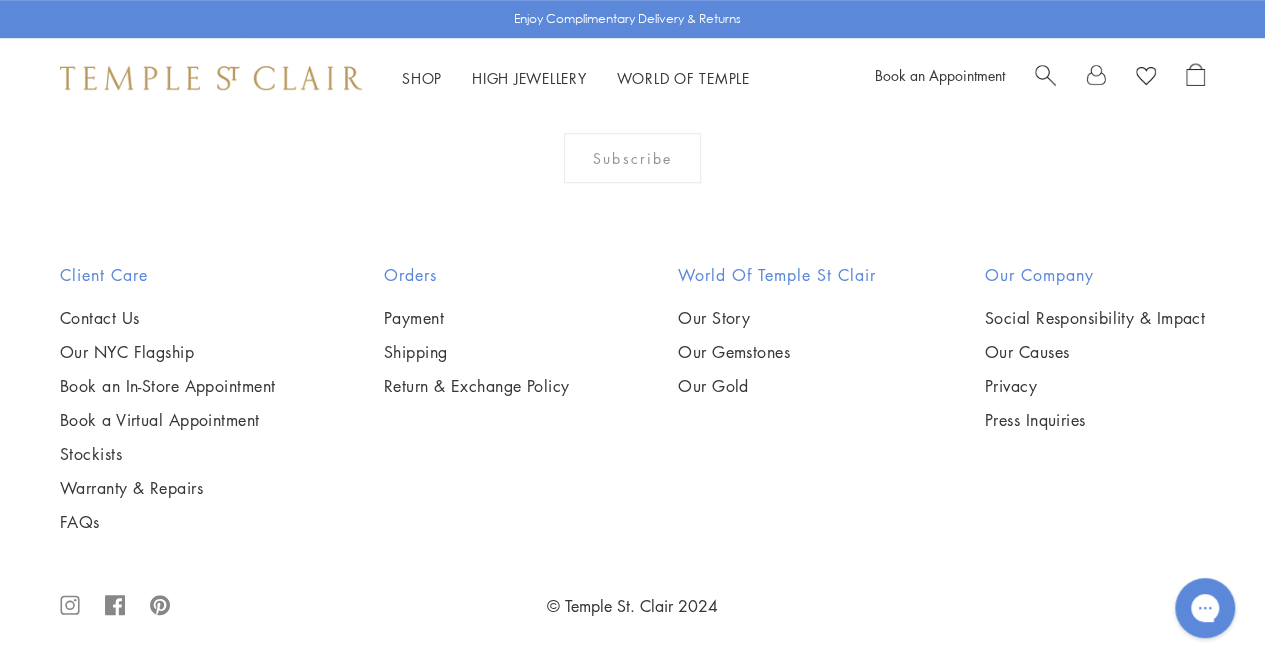 click on "2" at bounding box center (601, -166) 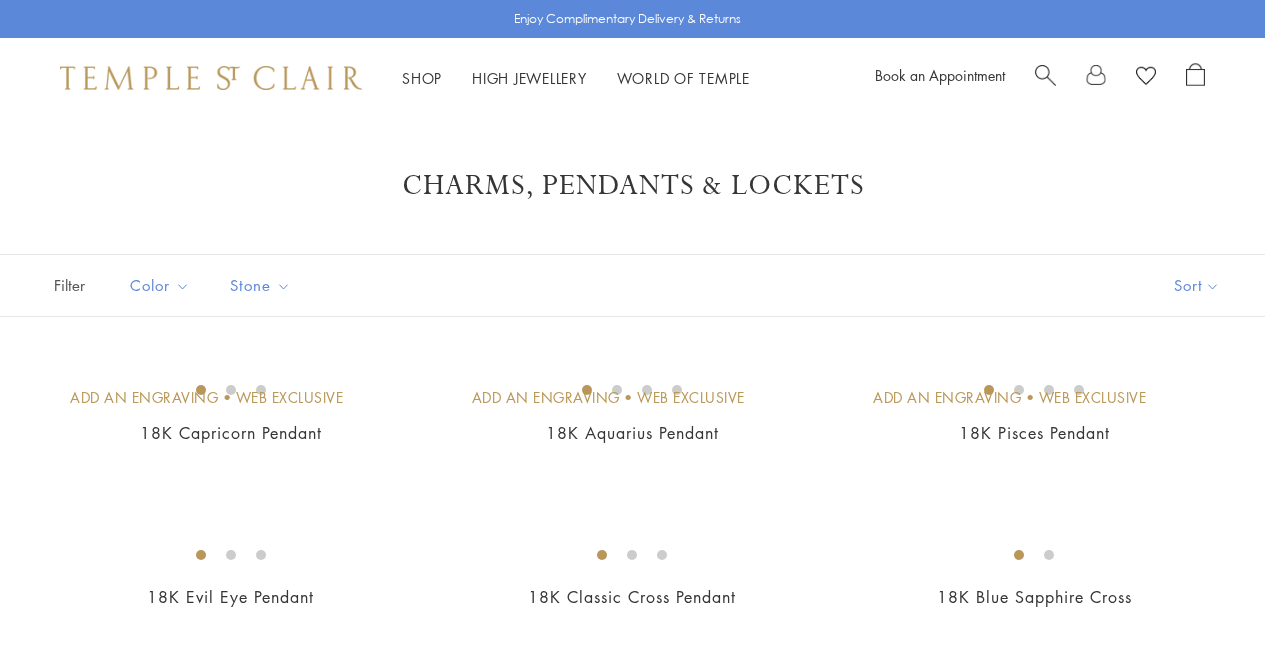 scroll, scrollTop: 0, scrollLeft: 0, axis: both 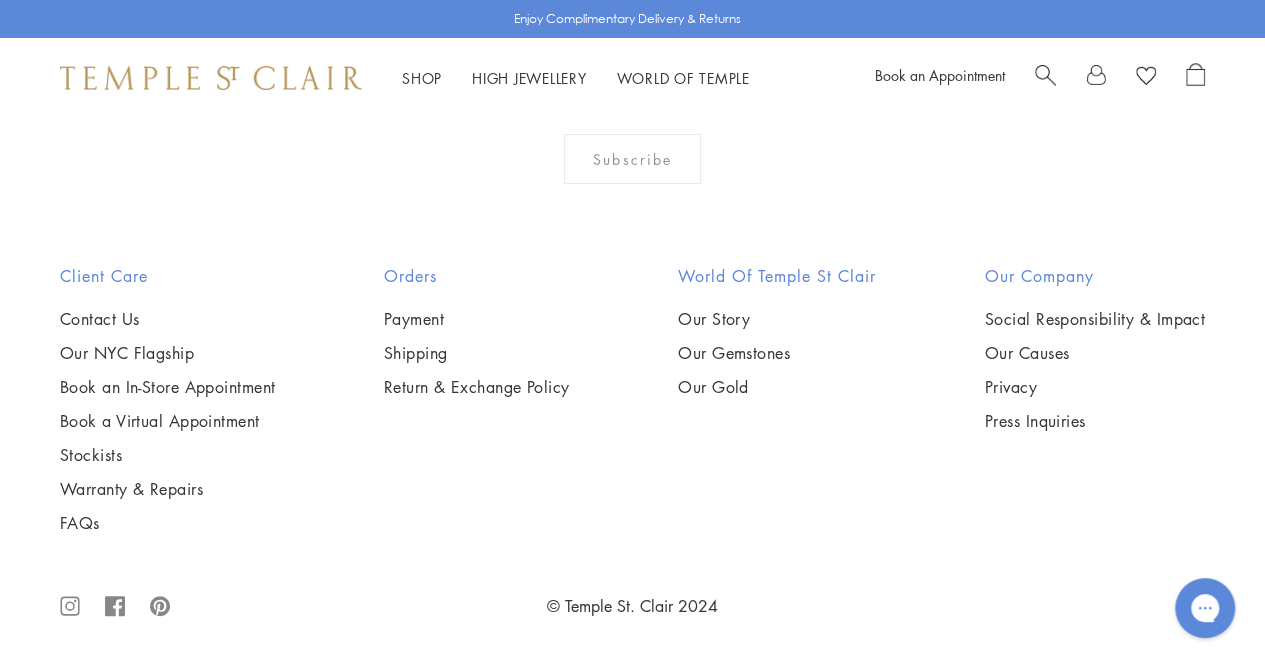 click at bounding box center [762, -165] 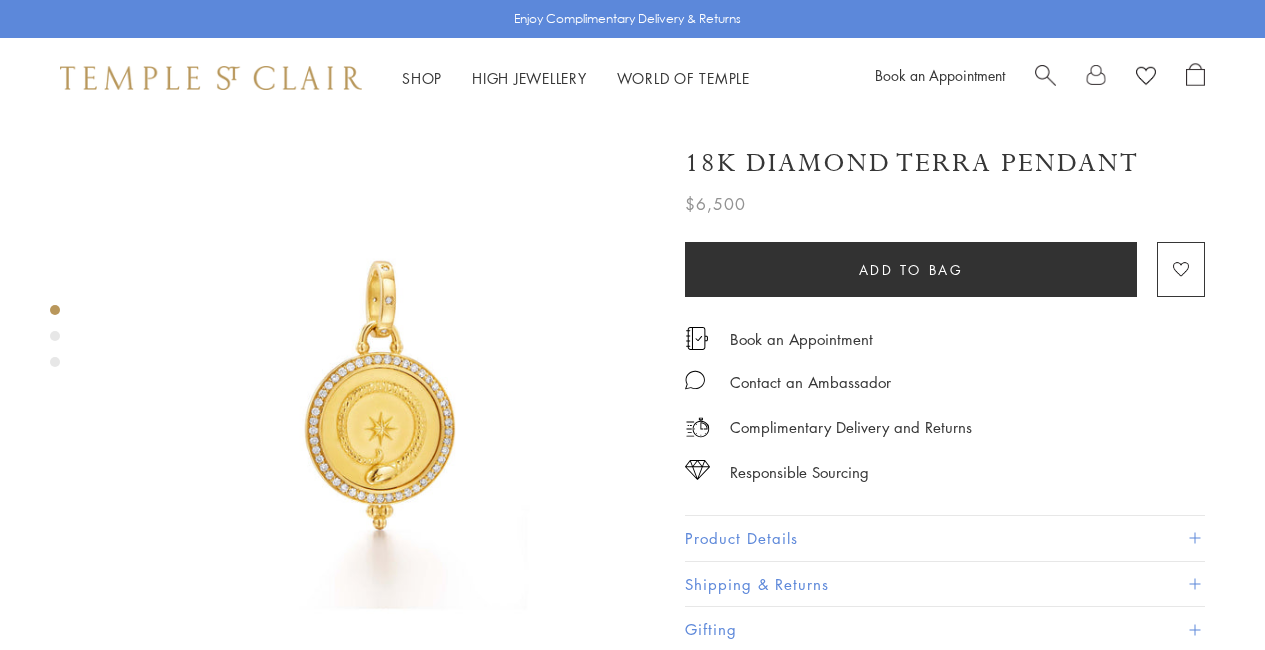 scroll, scrollTop: 0, scrollLeft: 0, axis: both 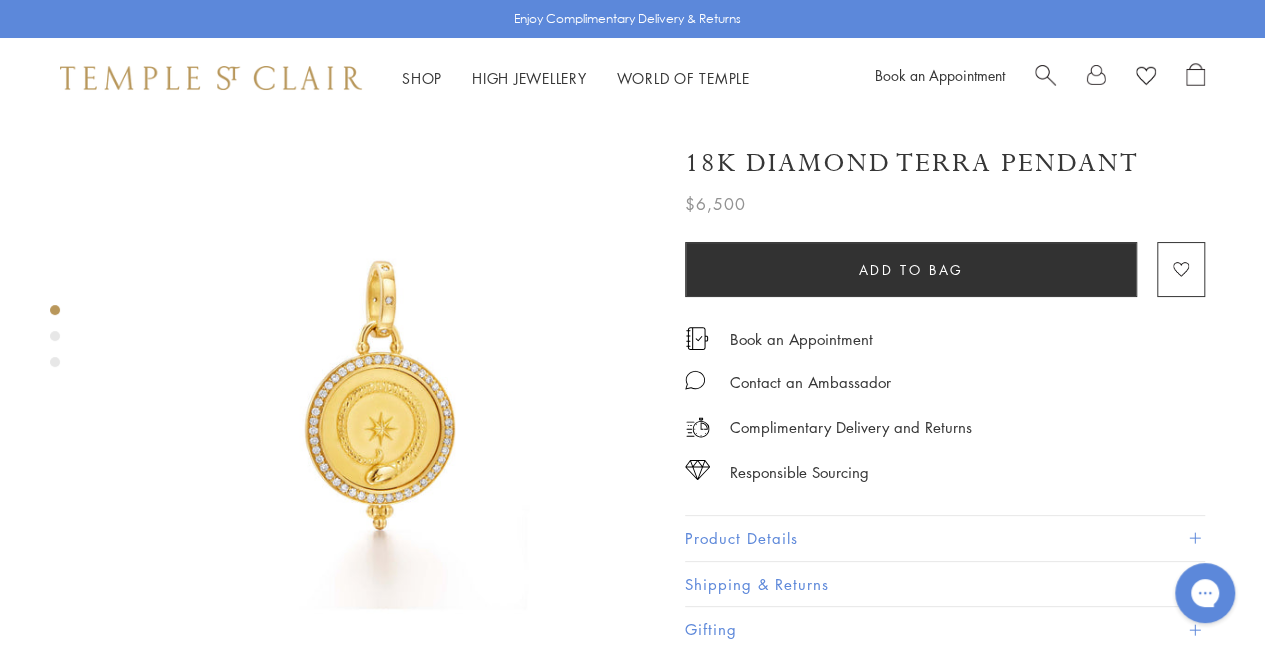 click at bounding box center (55, 336) 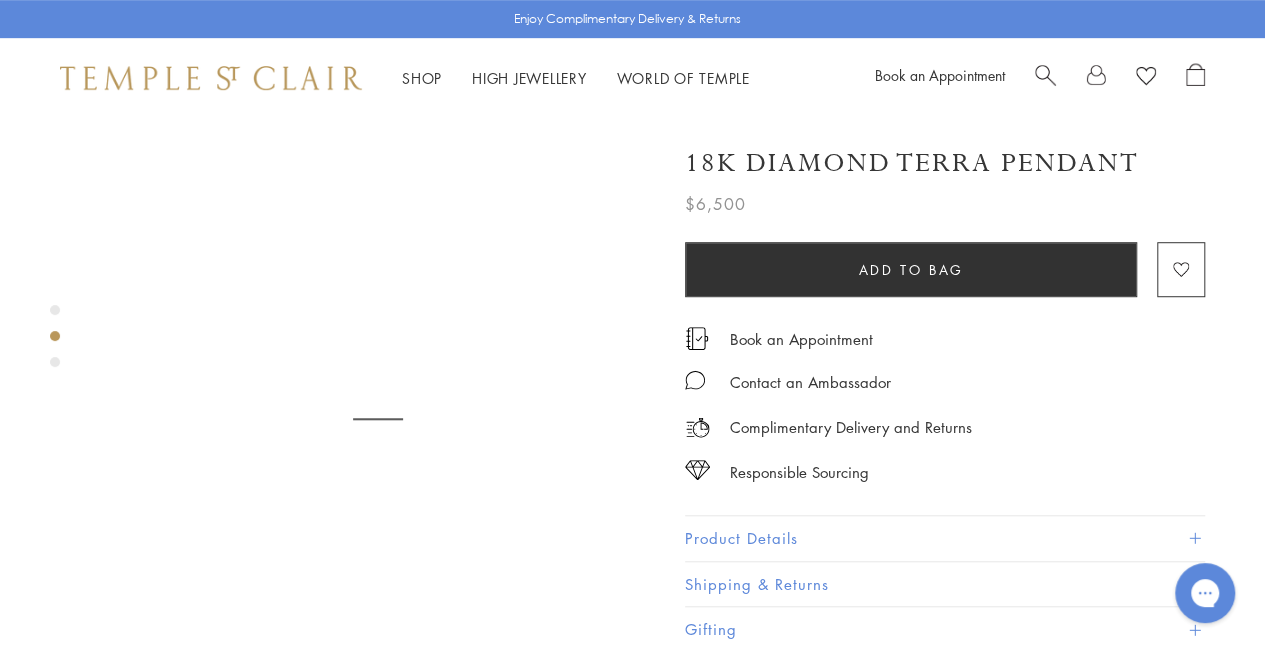 scroll, scrollTop: 593, scrollLeft: 0, axis: vertical 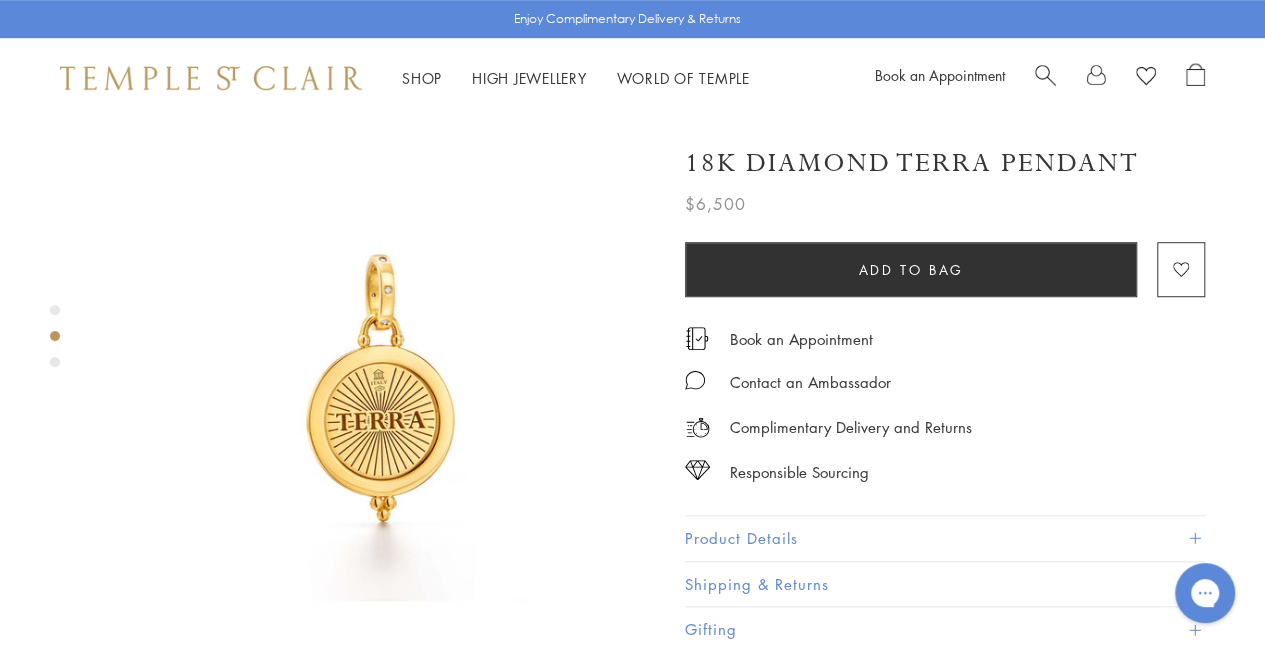 click at bounding box center [357, 352] 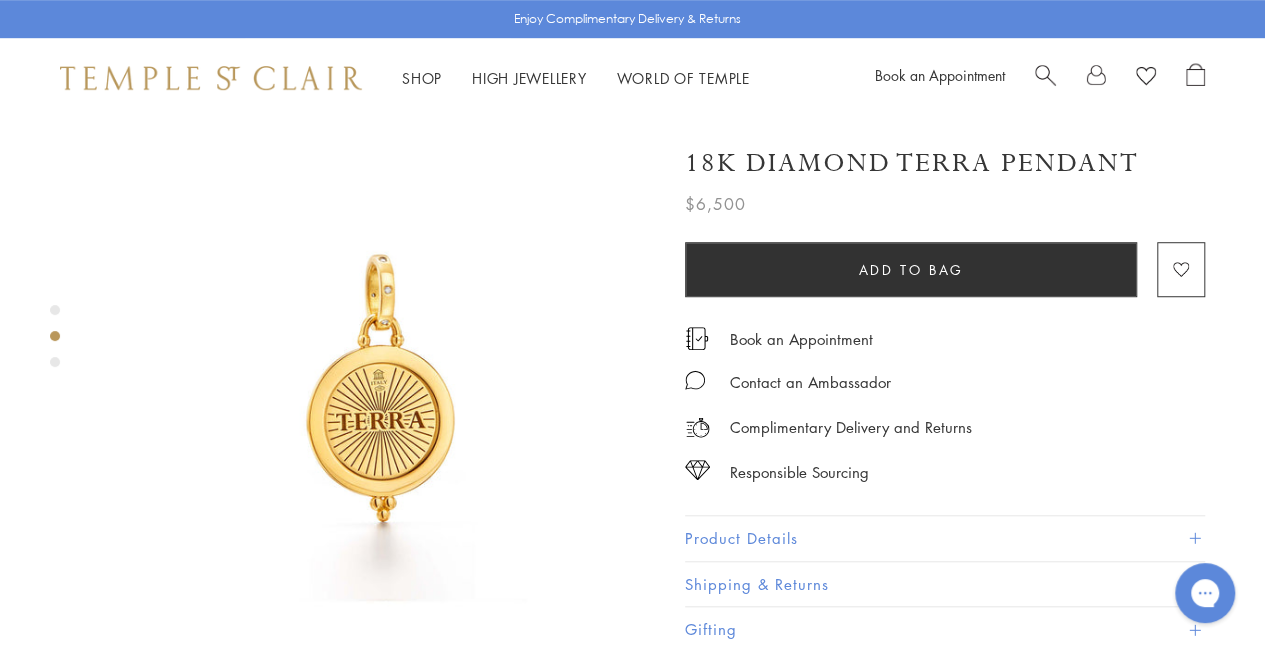 click at bounding box center [55, 362] 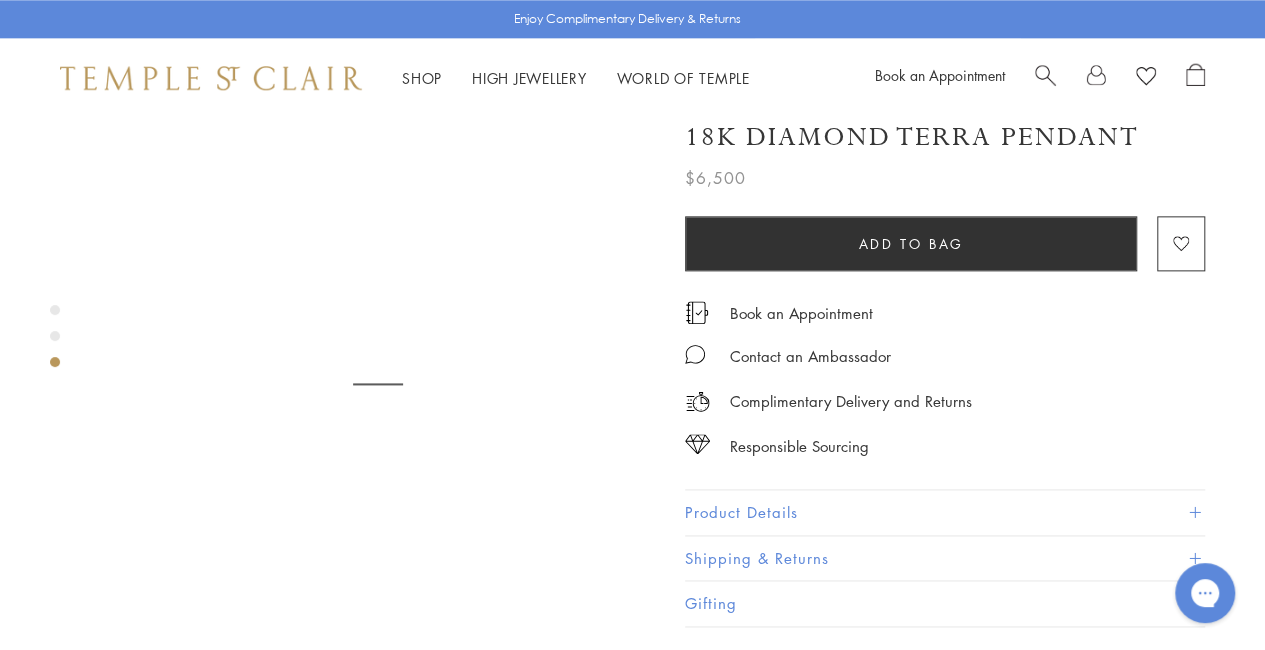 scroll, scrollTop: 1147, scrollLeft: 0, axis: vertical 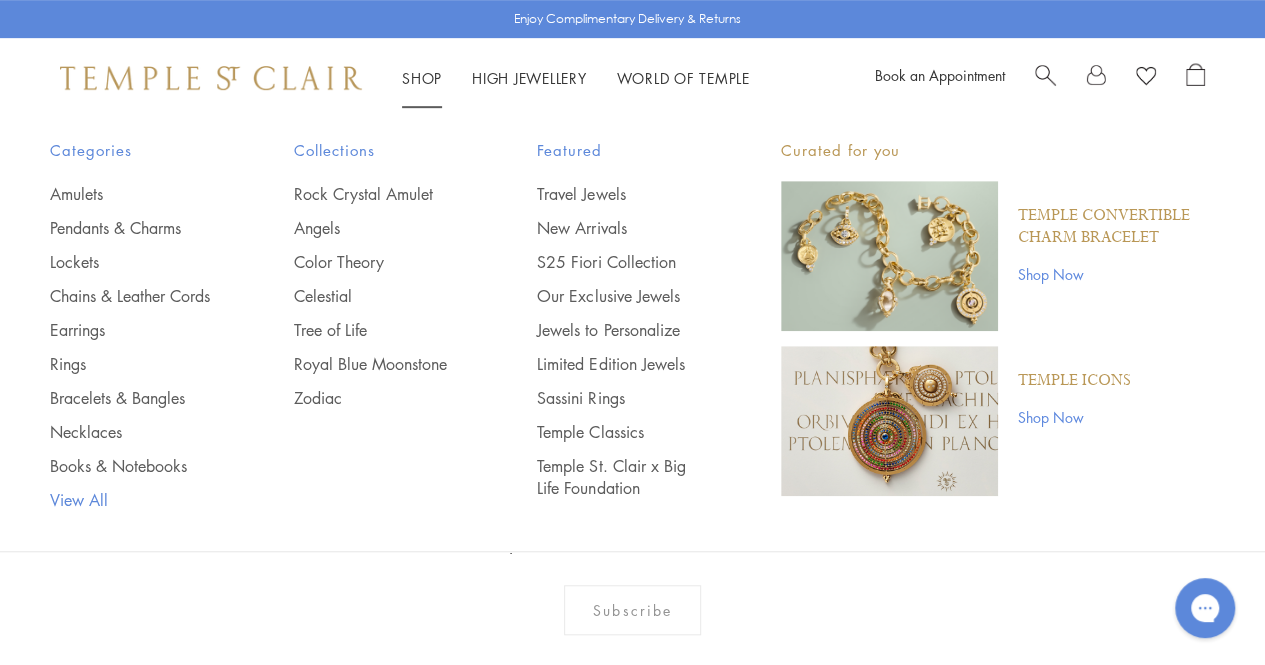 click on "View All" at bounding box center [132, 500] 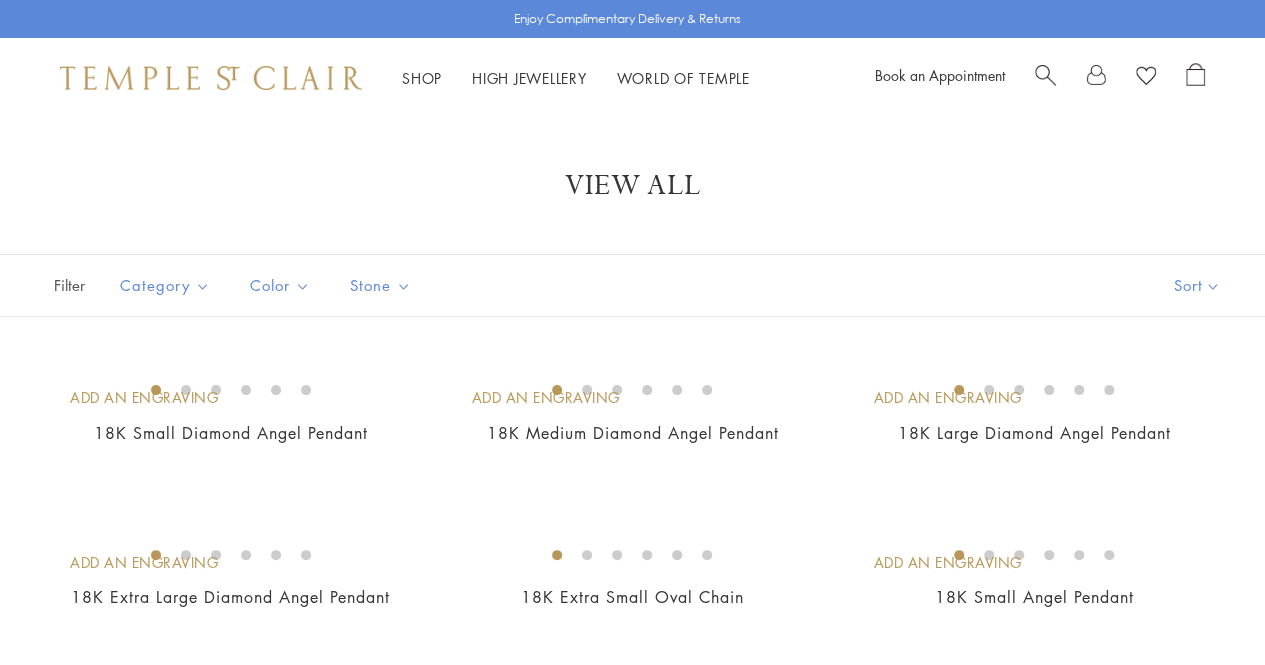 scroll, scrollTop: 304, scrollLeft: 0, axis: vertical 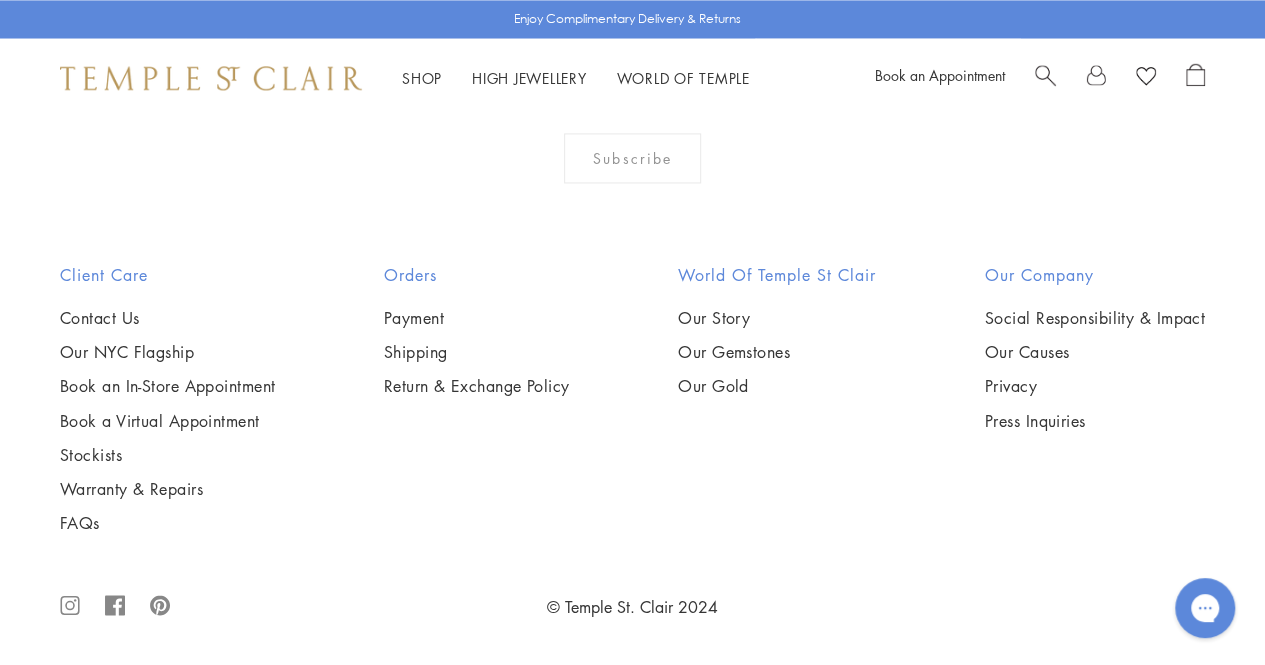click on "2" at bounding box center [533, -166] 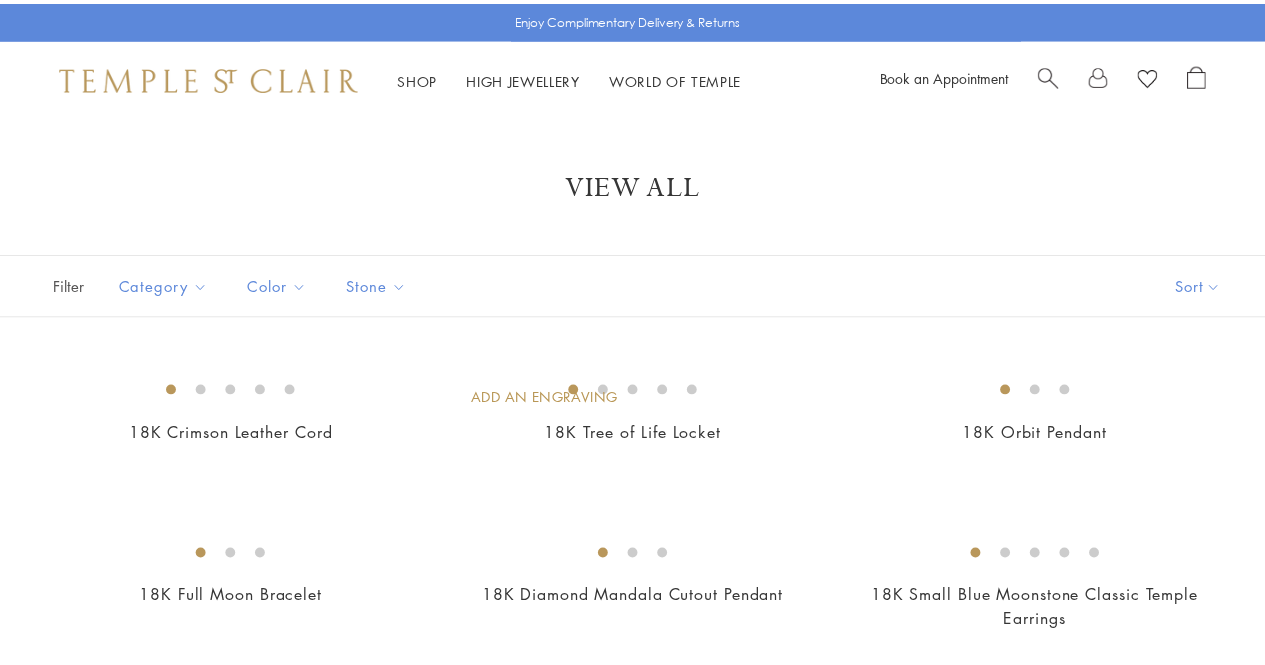 scroll, scrollTop: 0, scrollLeft: 0, axis: both 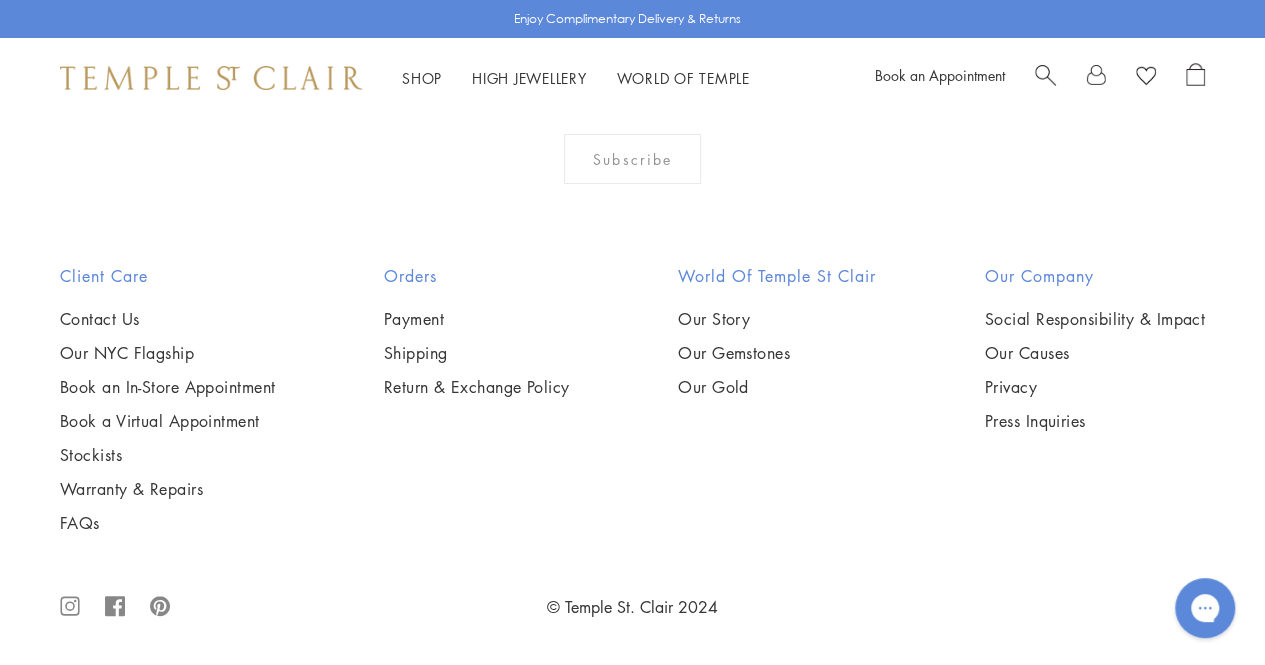 click on "3" at bounding box center (597, -165) 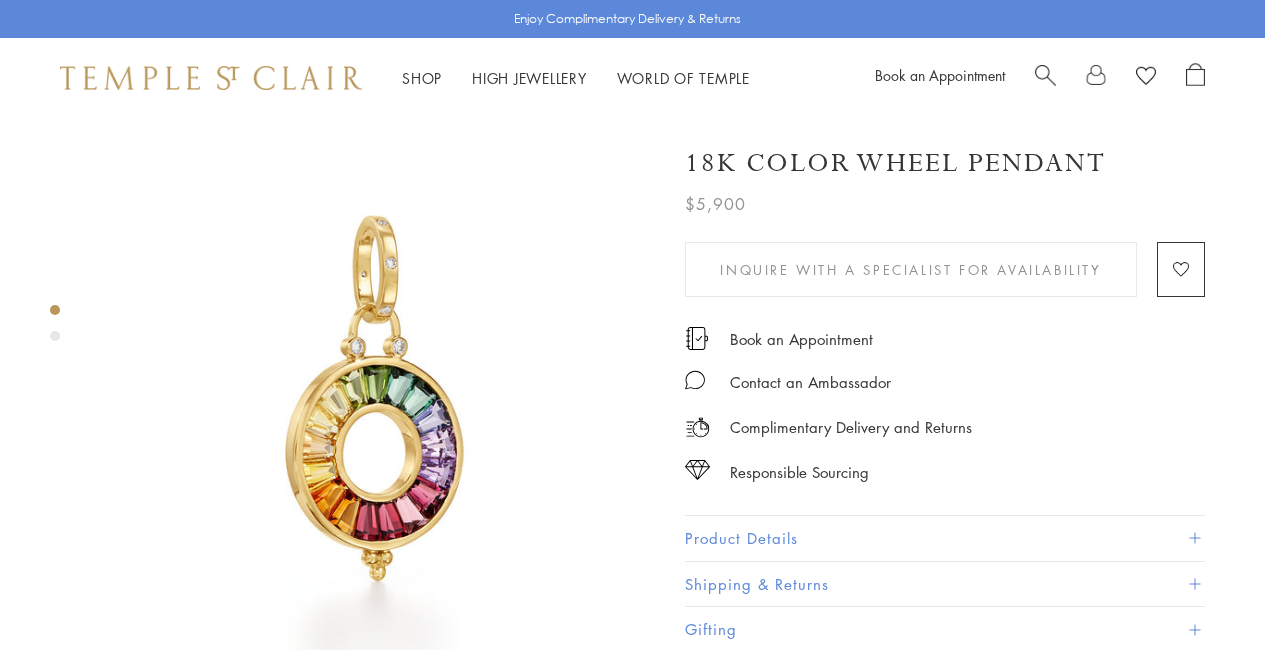 scroll, scrollTop: 0, scrollLeft: 0, axis: both 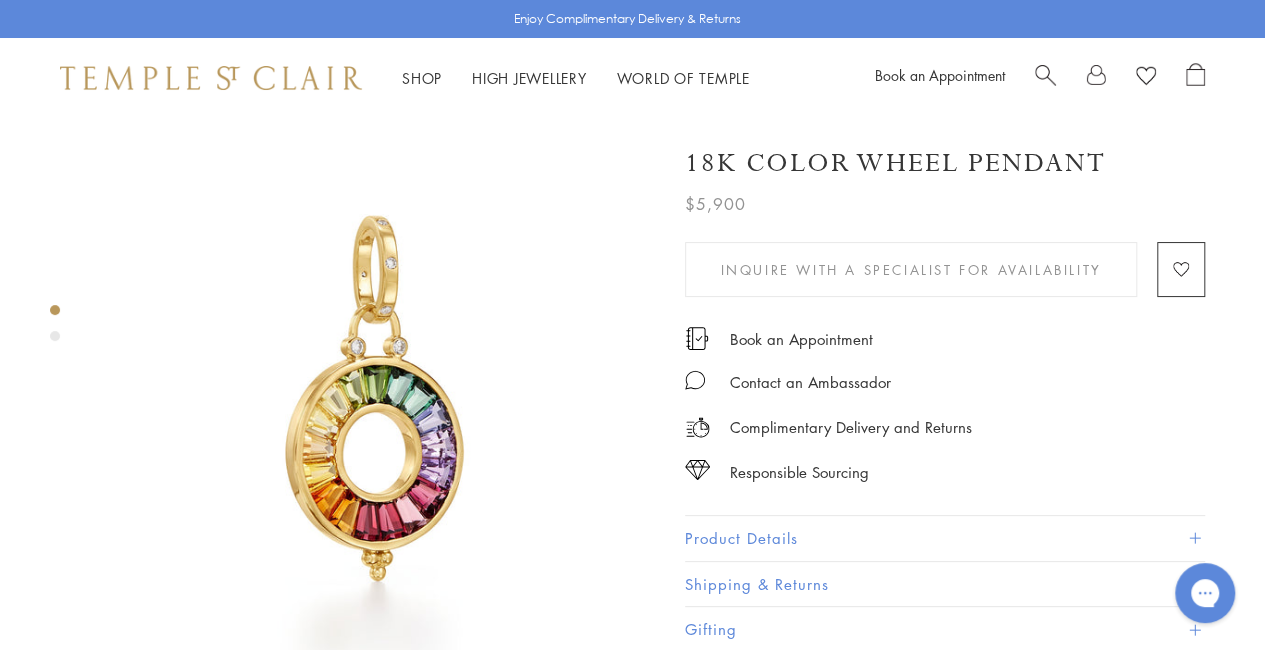 click at bounding box center [55, 336] 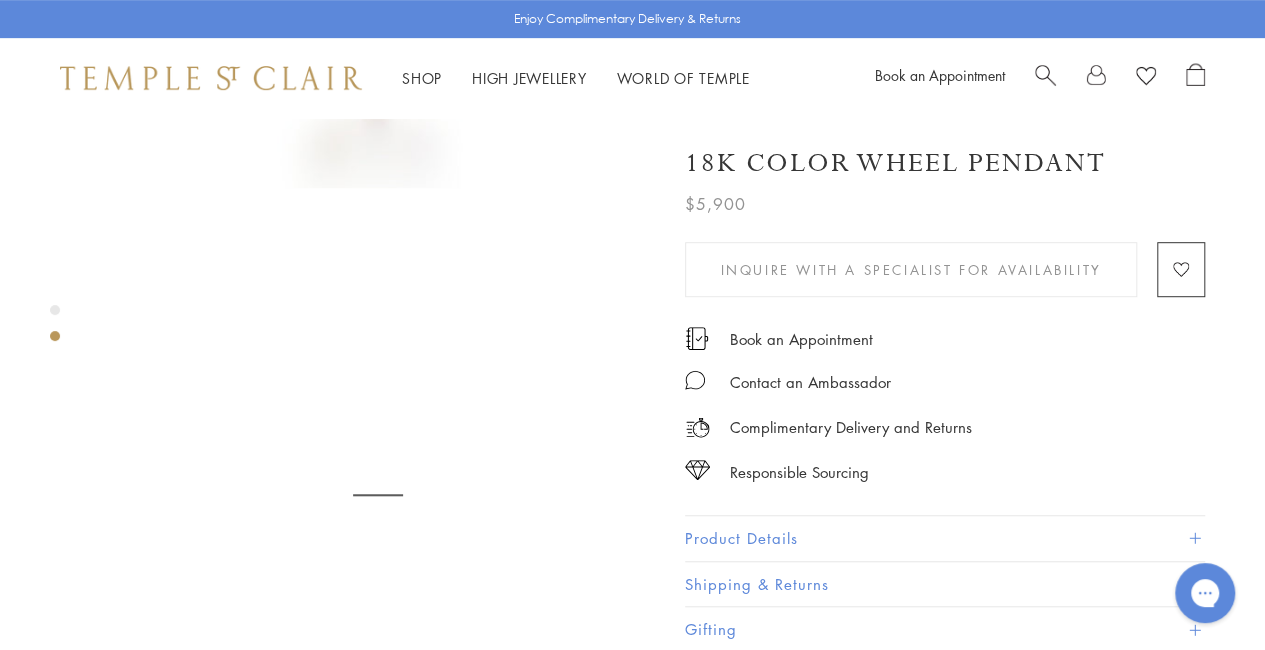 scroll, scrollTop: 593, scrollLeft: 0, axis: vertical 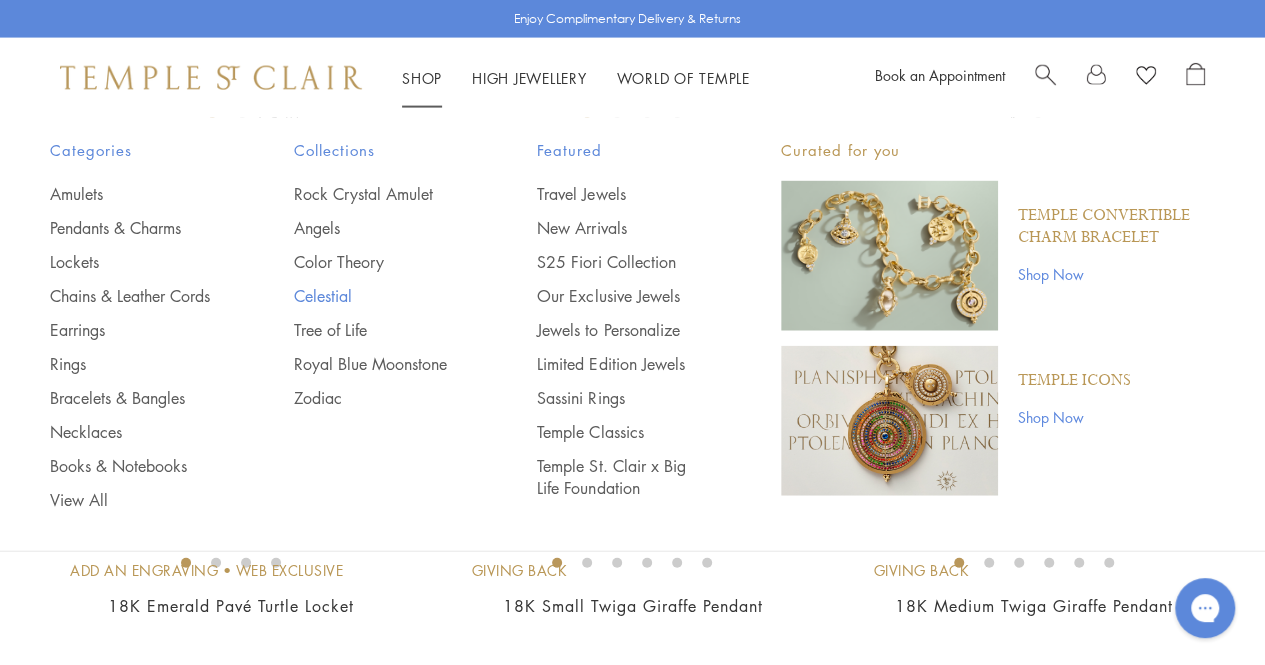 click on "Celestial" at bounding box center (376, 296) 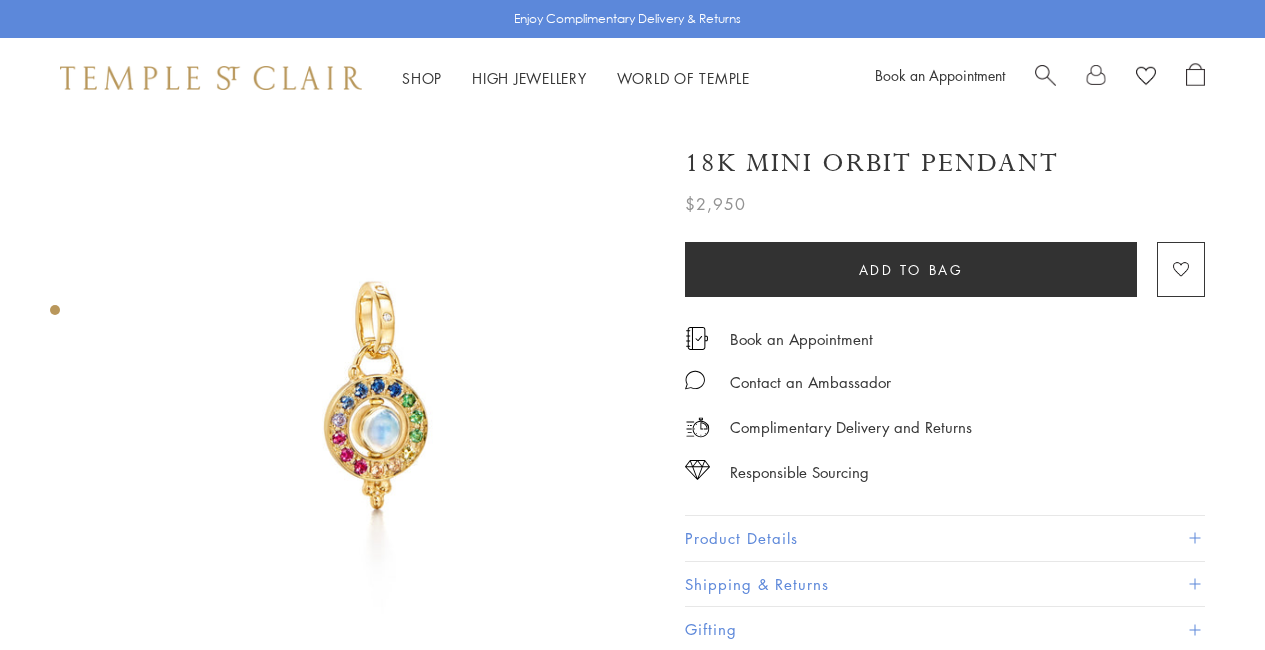 scroll, scrollTop: 0, scrollLeft: 0, axis: both 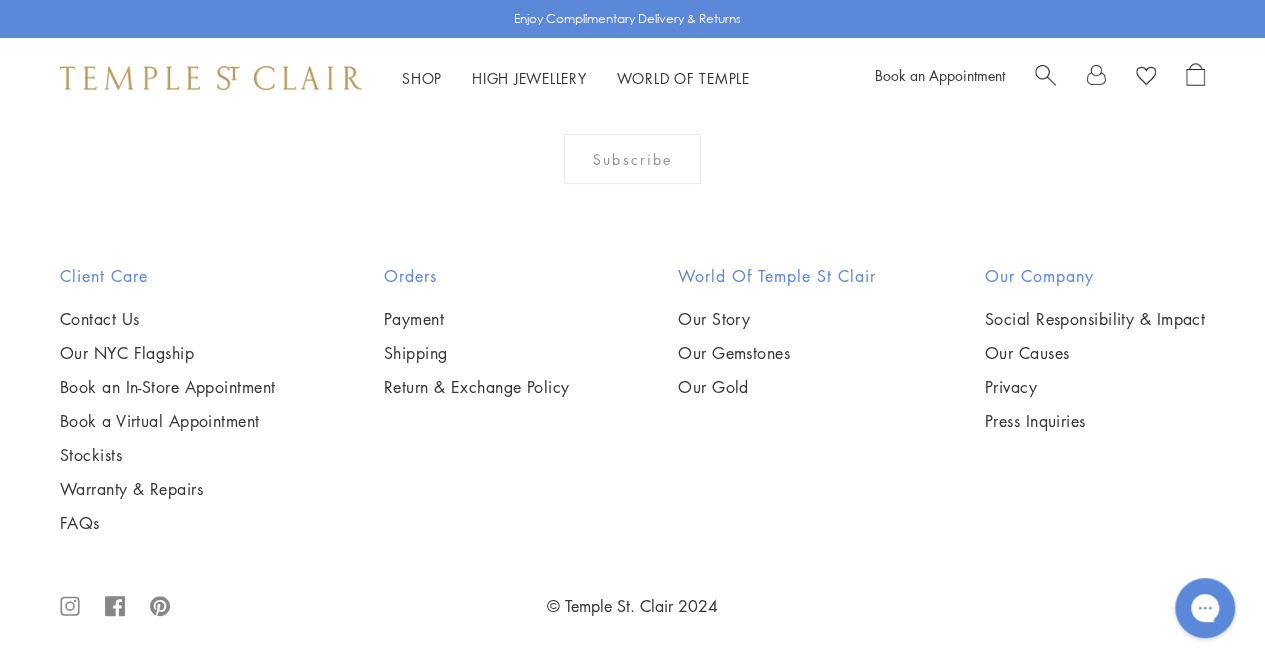 click on "2" at bounding box center (601, -165) 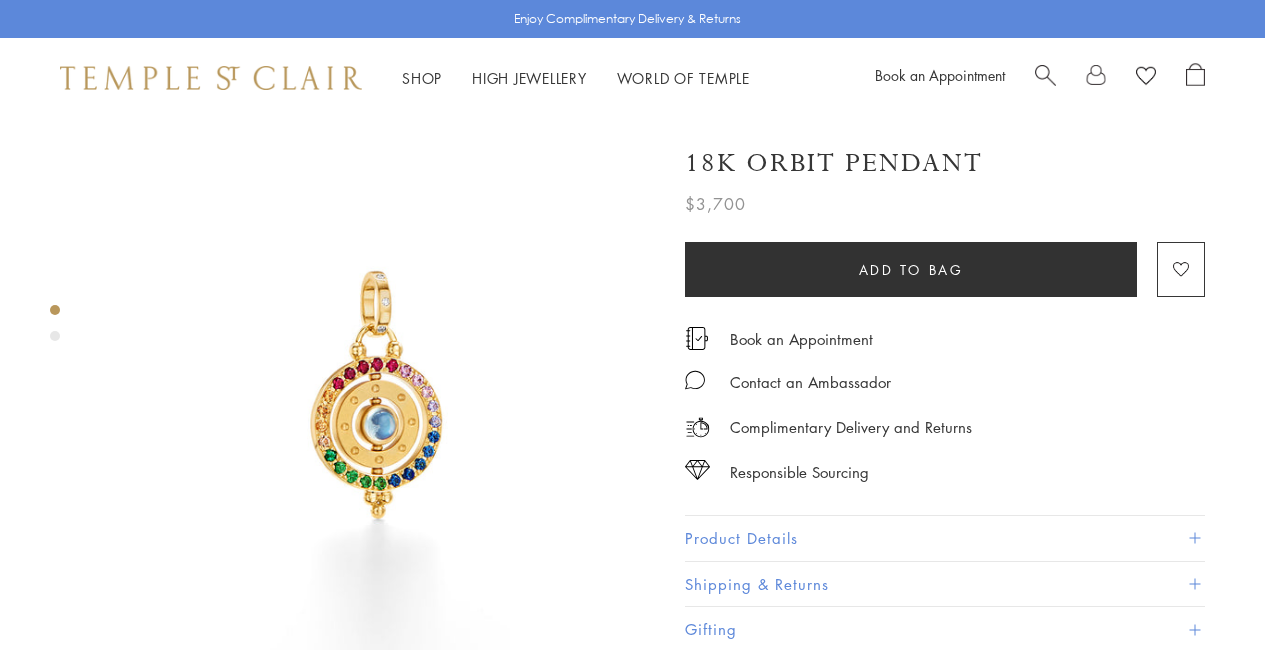 scroll, scrollTop: 0, scrollLeft: 0, axis: both 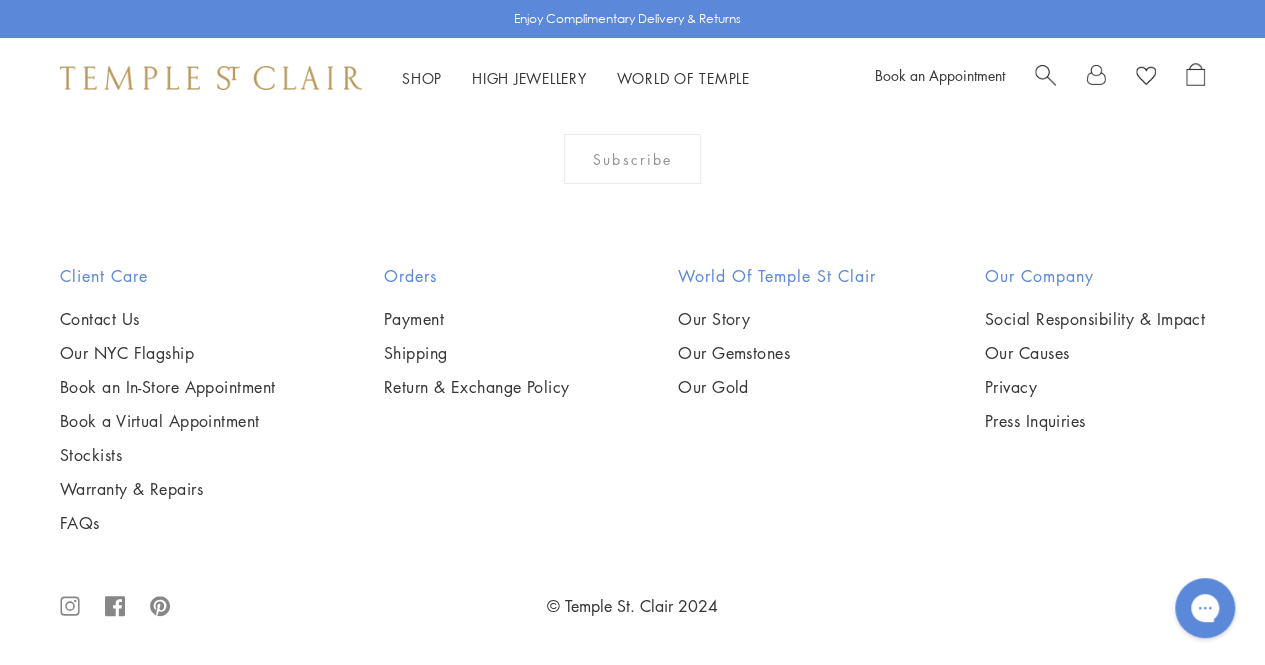 click on "3" at bounding box center (698, -165) 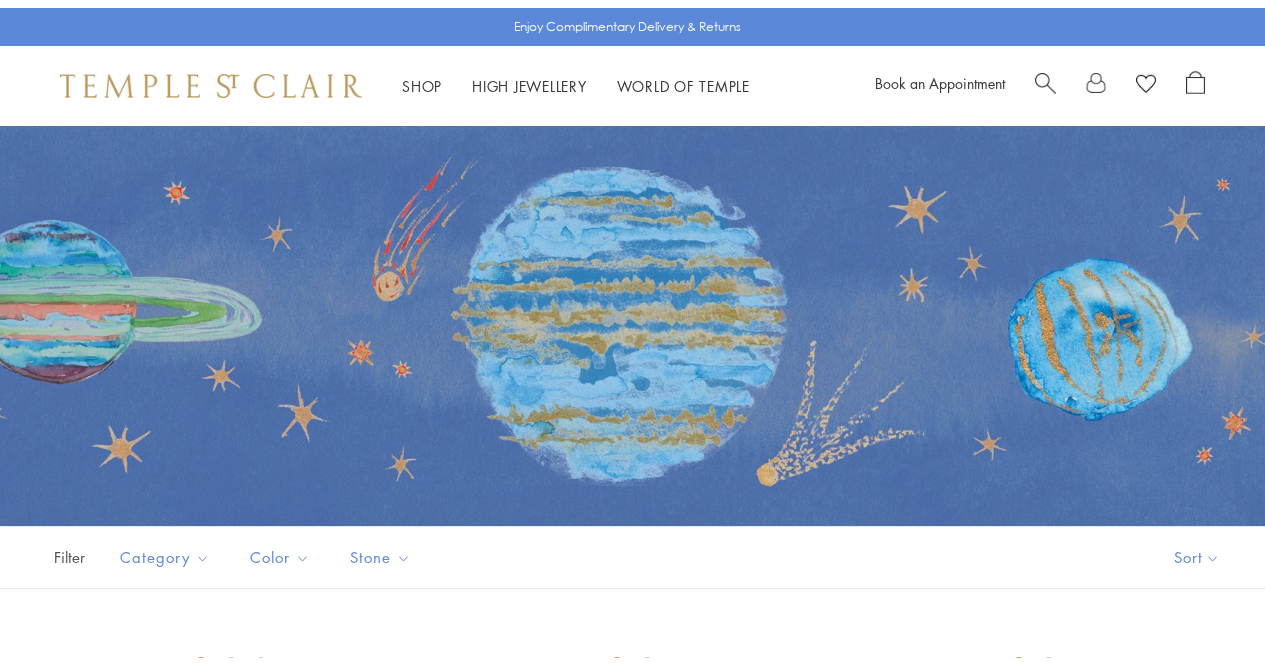 scroll, scrollTop: 0, scrollLeft: 0, axis: both 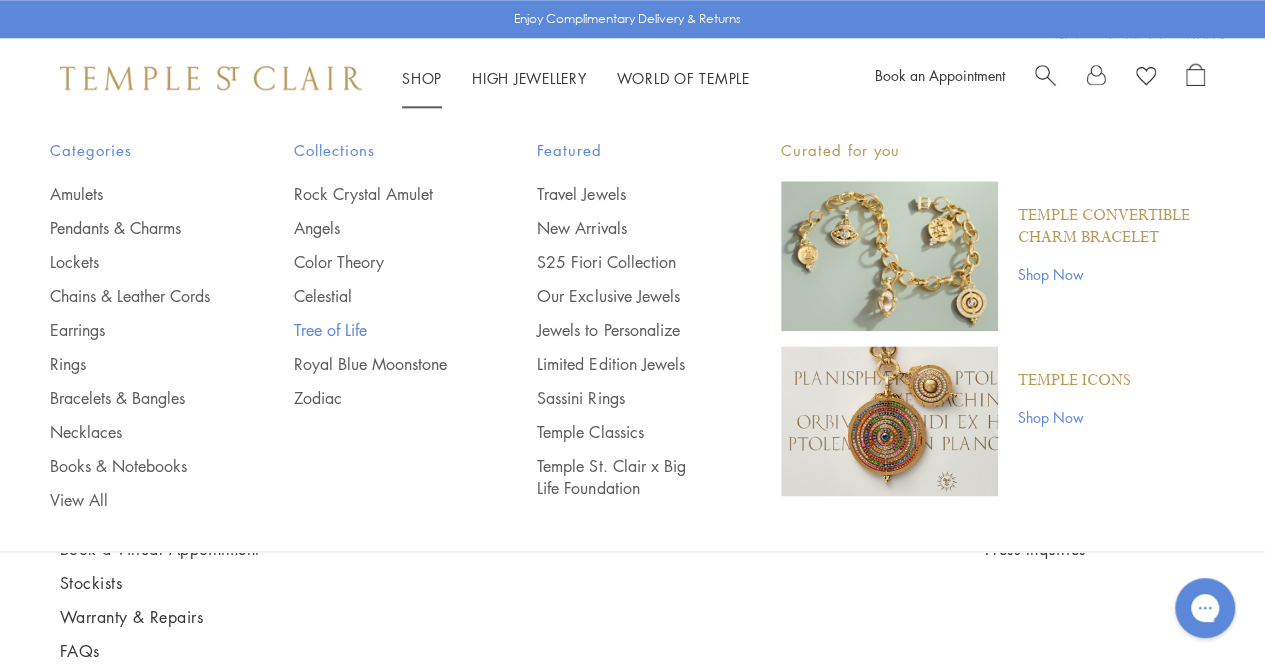 click on "Tree of Life" at bounding box center (376, 330) 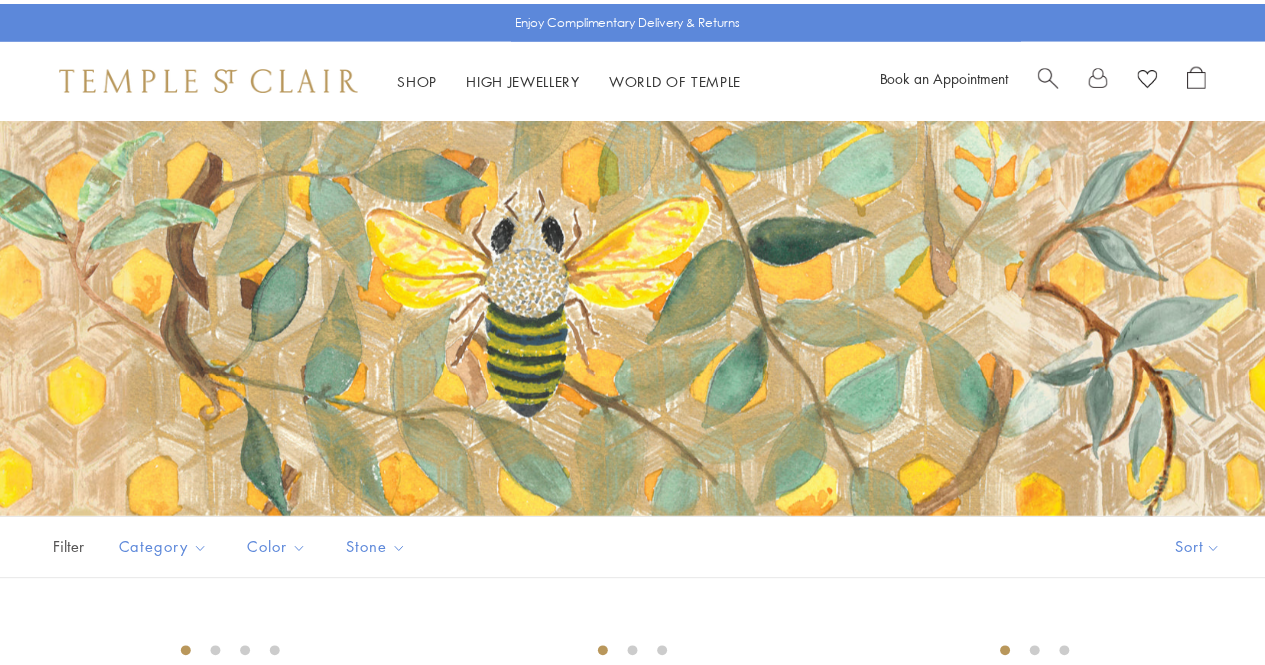 scroll, scrollTop: 0, scrollLeft: 0, axis: both 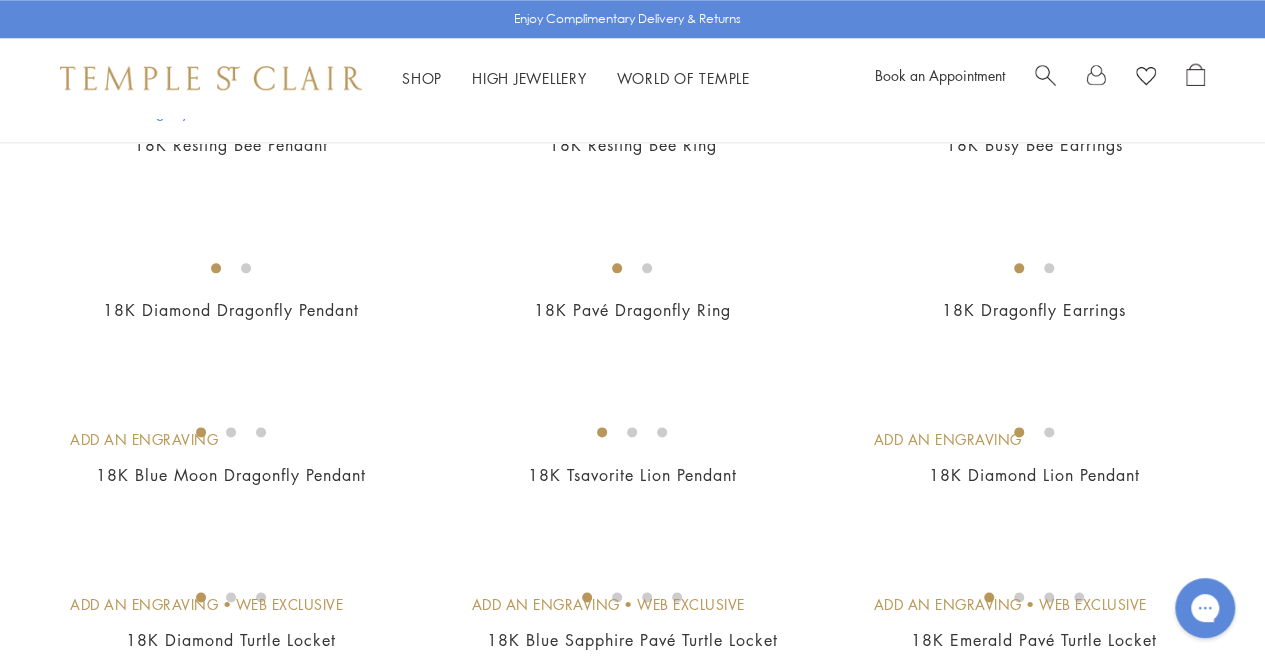 drag, startPoint x: 675, startPoint y: 295, endPoint x: 1242, endPoint y: 325, distance: 567.7931 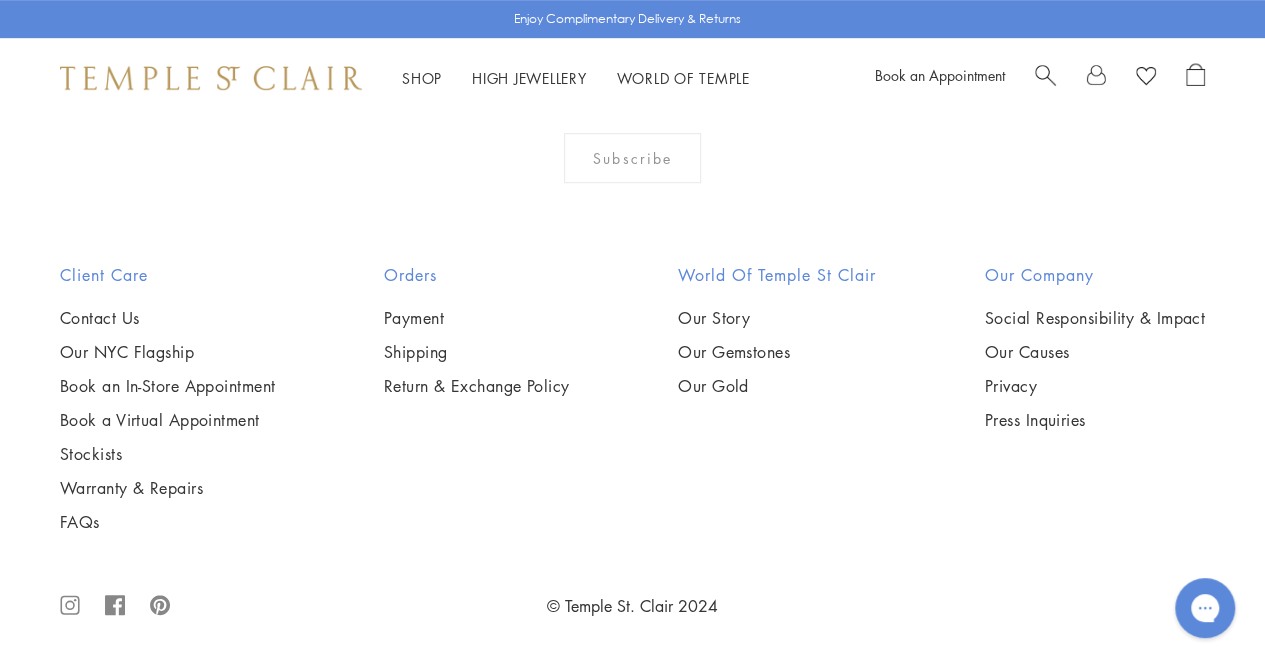scroll, scrollTop: 10727, scrollLeft: 0, axis: vertical 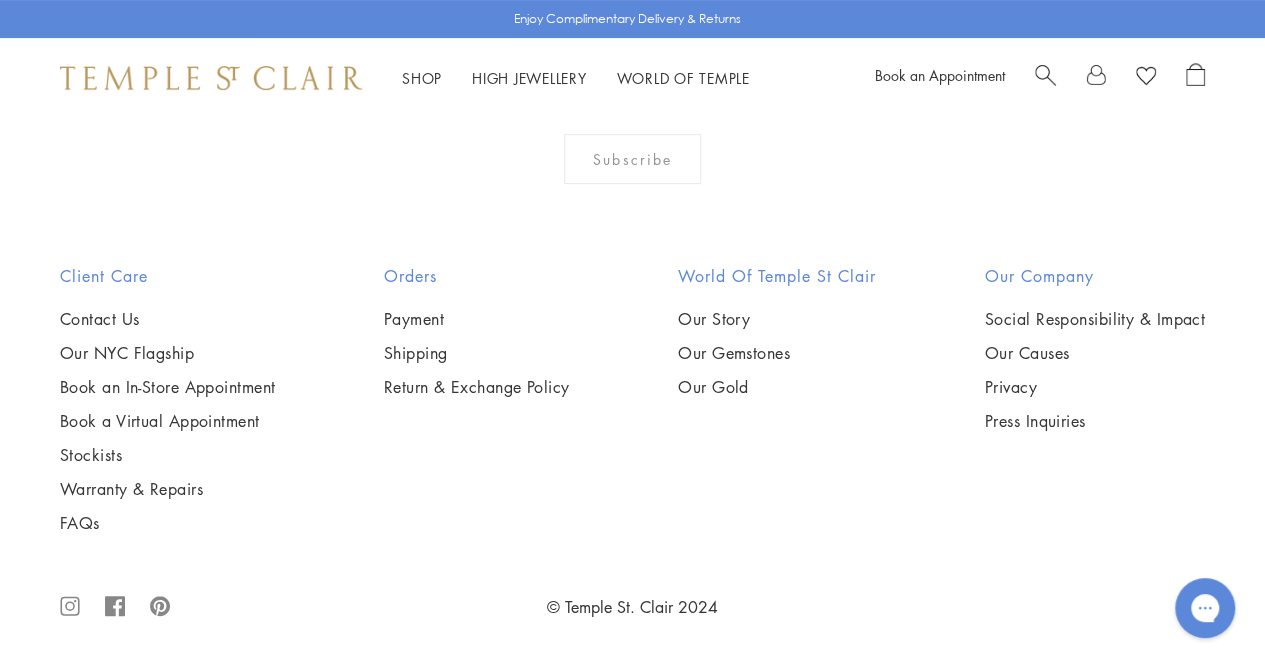 click on "3" at bounding box center (698, -165) 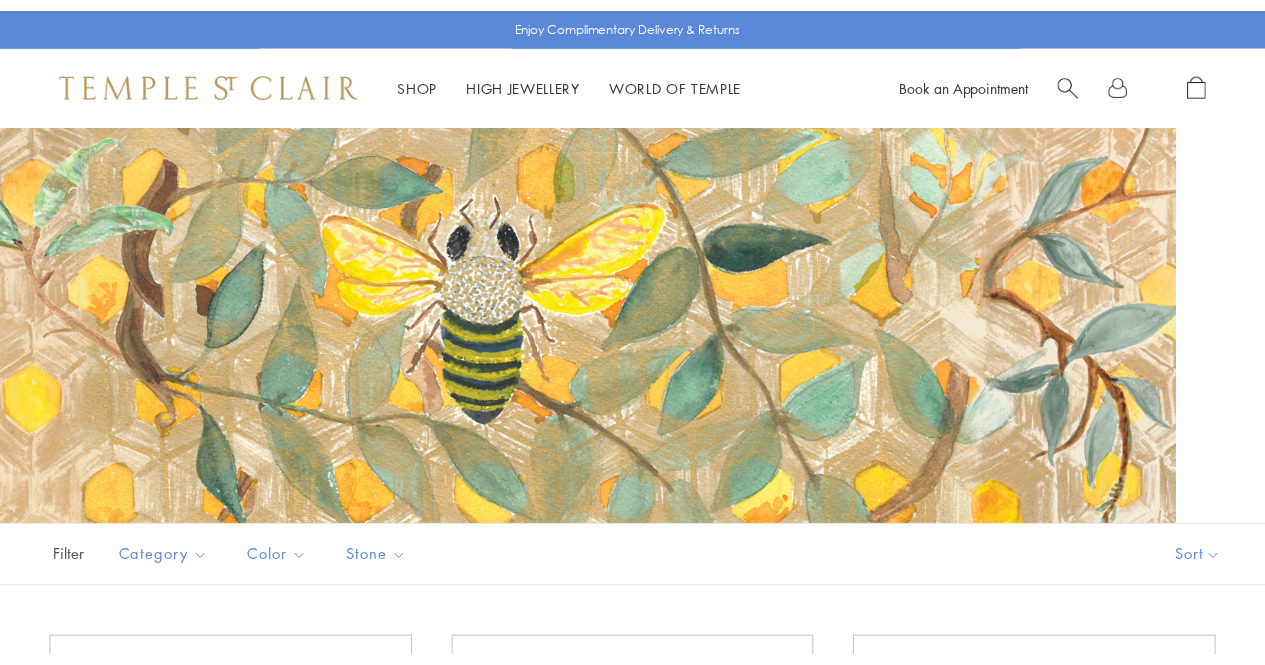 scroll, scrollTop: 0, scrollLeft: 0, axis: both 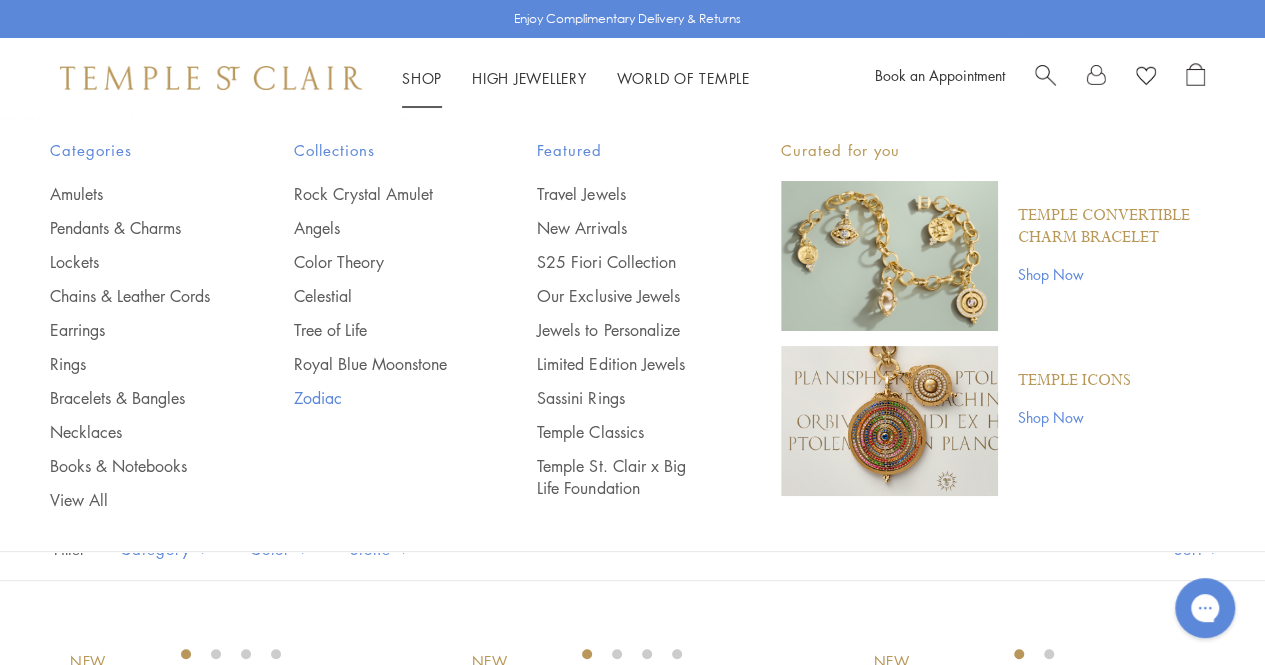 click on "Zodiac" at bounding box center [376, 398] 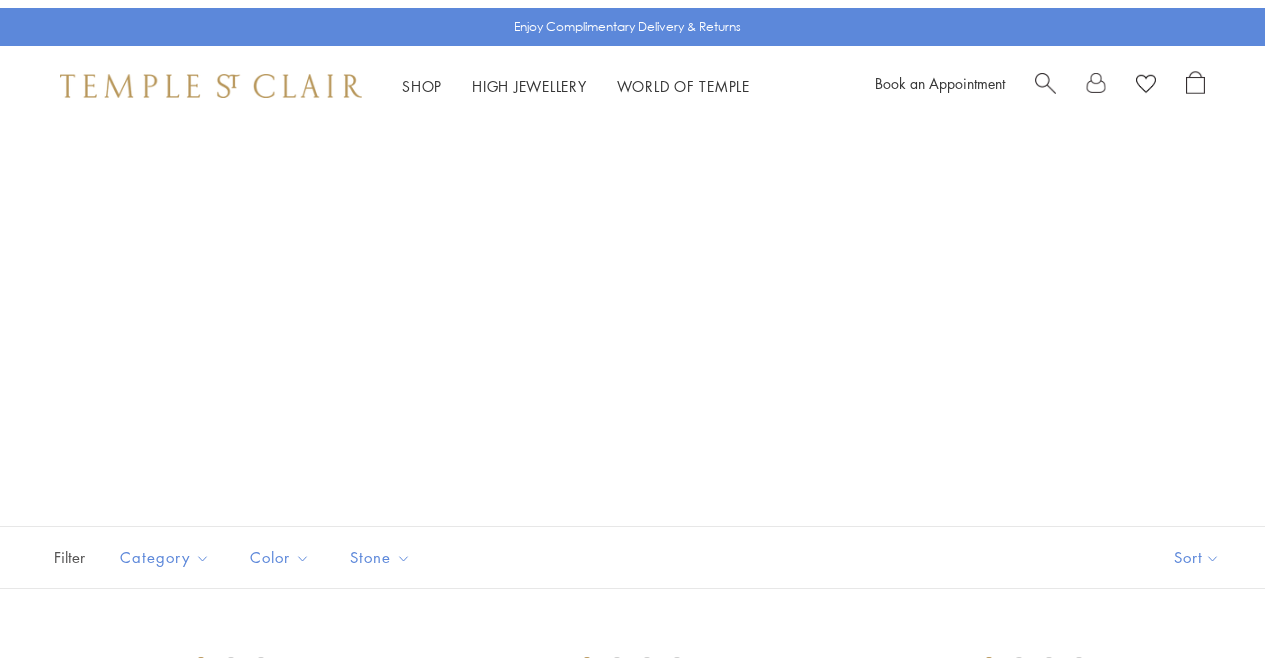 scroll, scrollTop: 0, scrollLeft: 0, axis: both 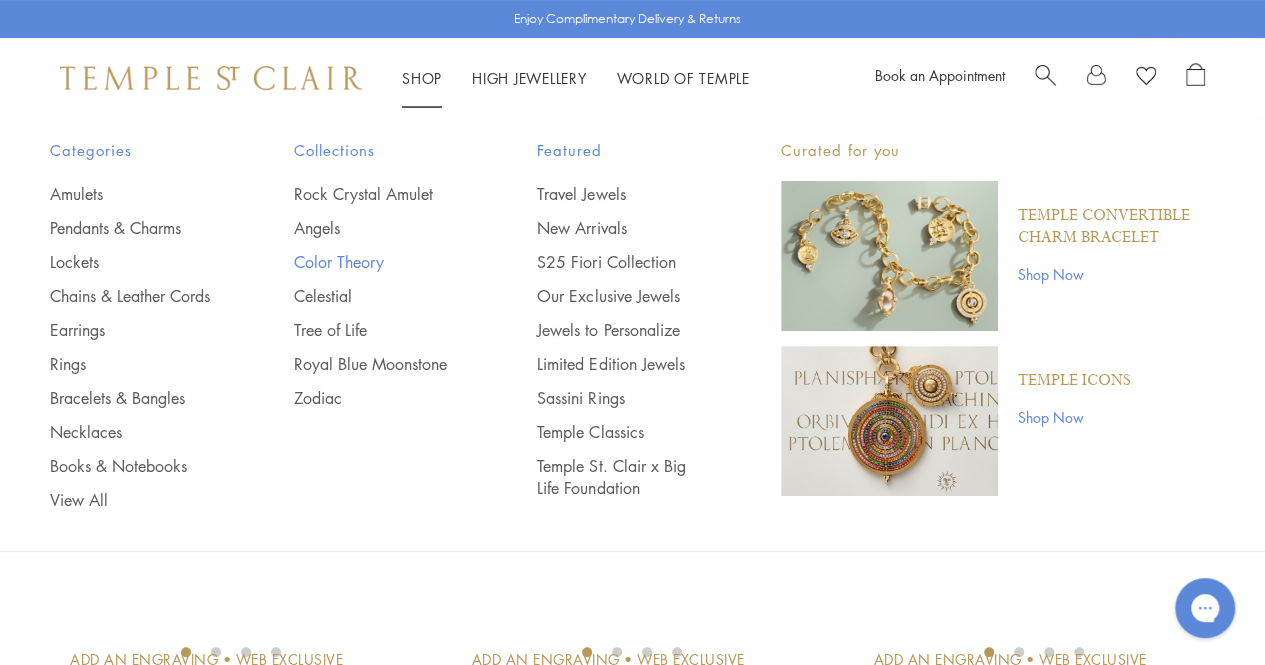 click on "Color Theory" at bounding box center (376, 262) 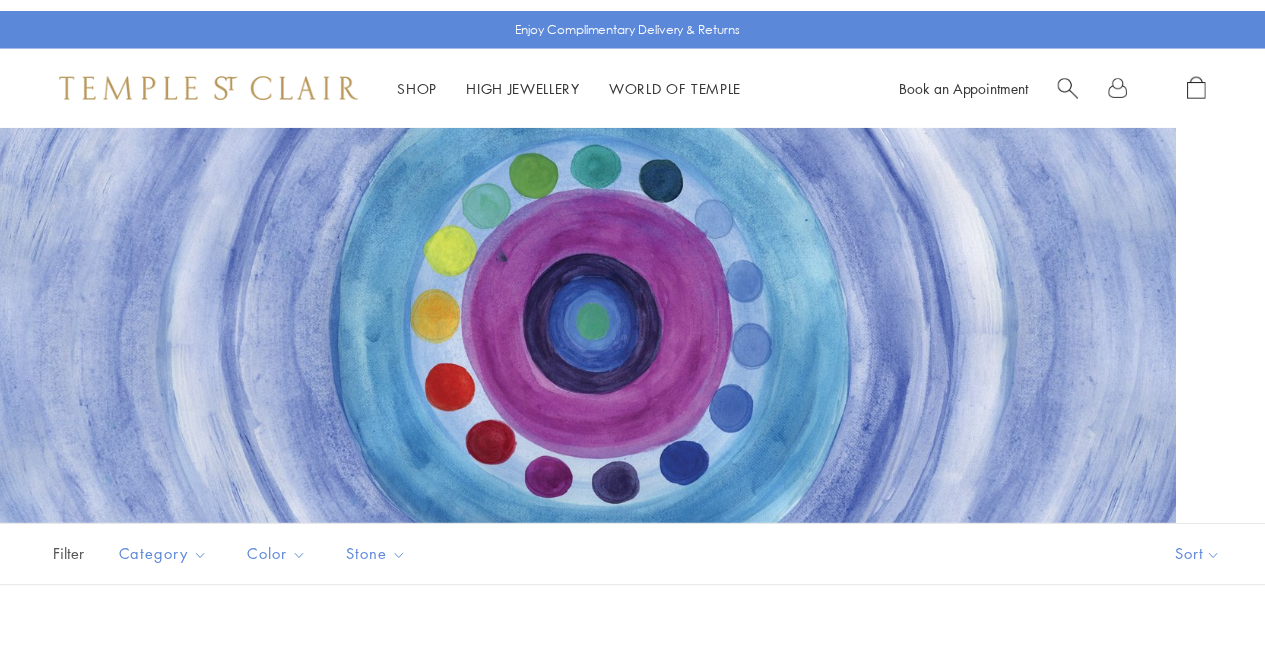 scroll, scrollTop: 0, scrollLeft: 0, axis: both 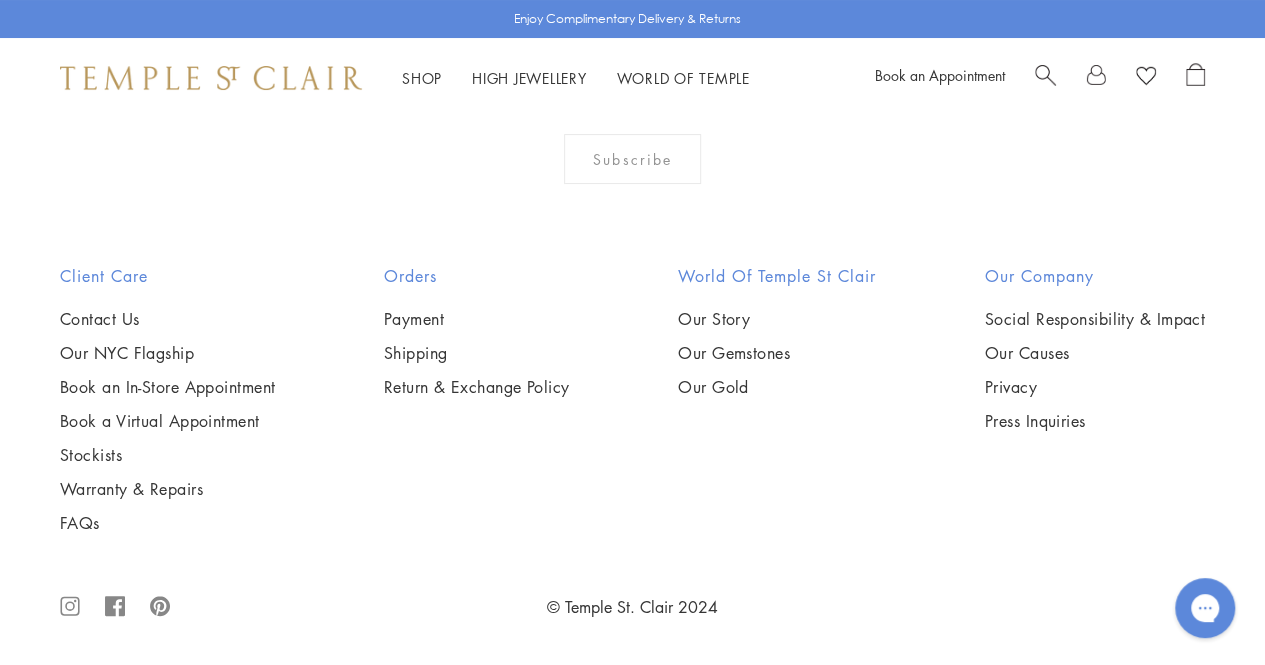 click at bounding box center (698, -165) 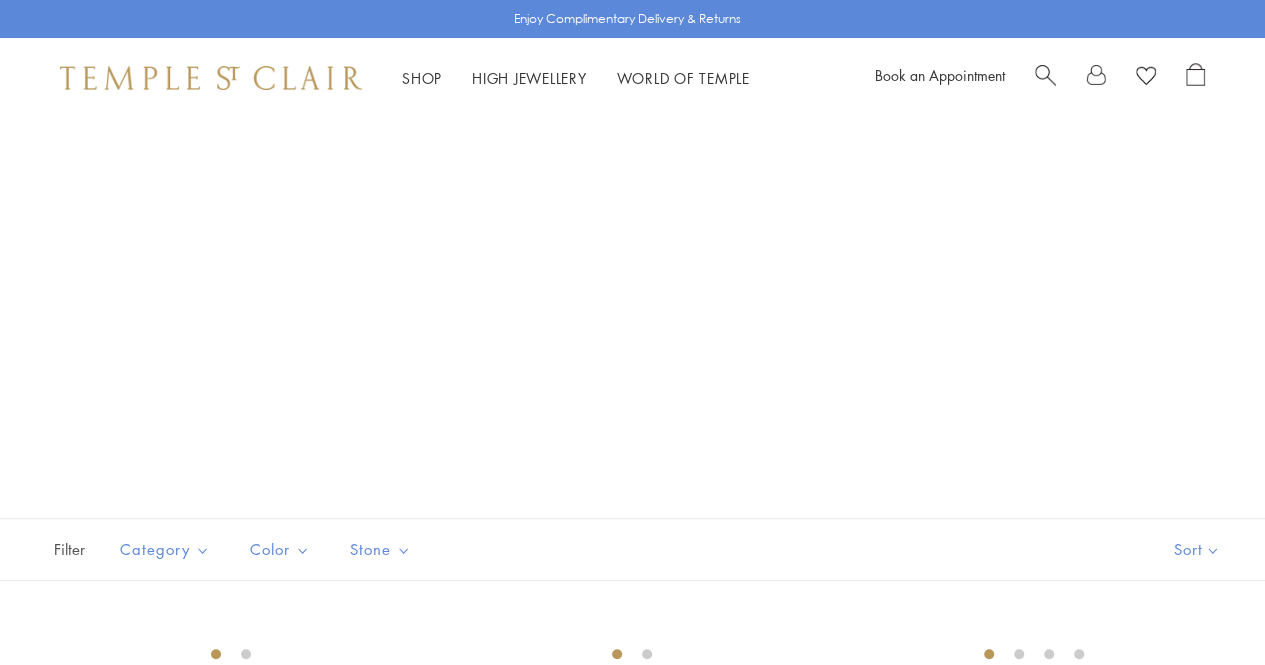 scroll, scrollTop: 707, scrollLeft: 0, axis: vertical 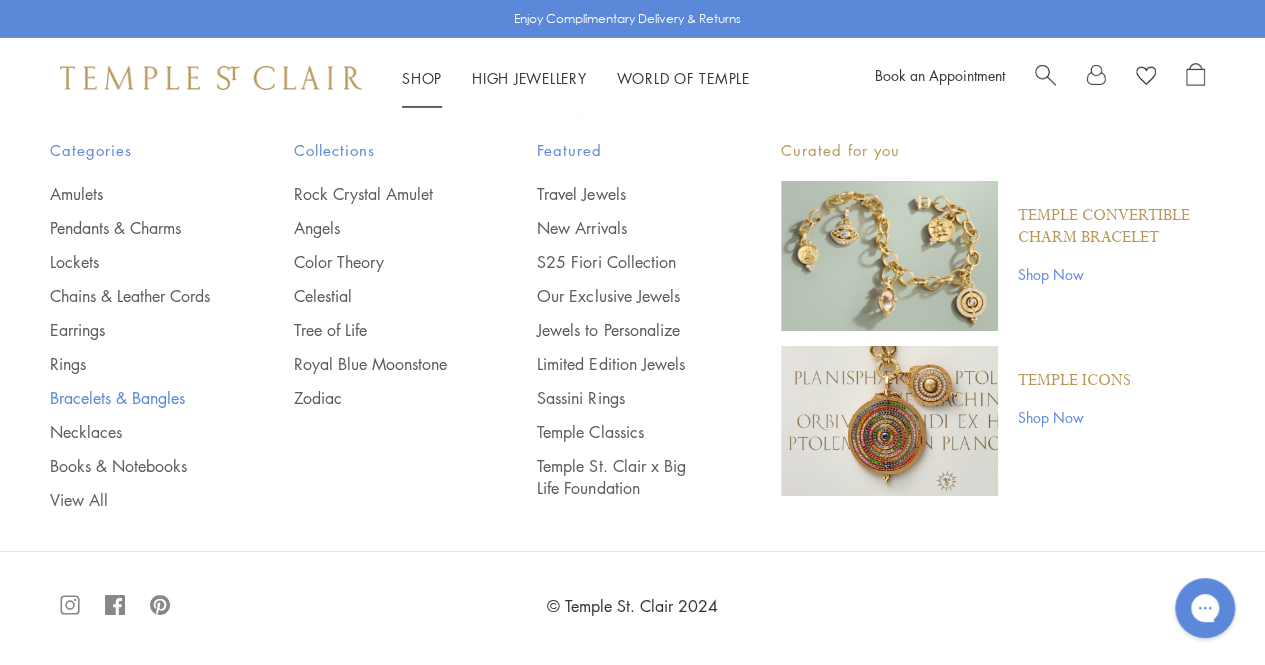 click on "Bracelets & Bangles" at bounding box center [132, 398] 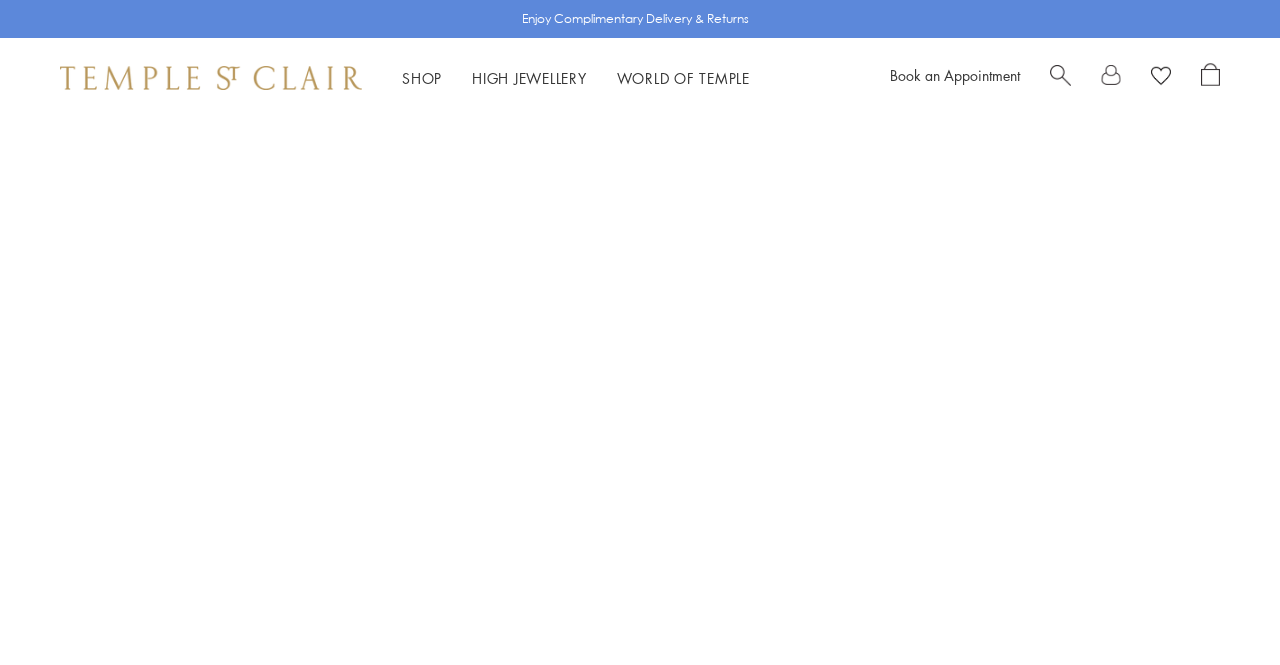 scroll, scrollTop: 0, scrollLeft: 0, axis: both 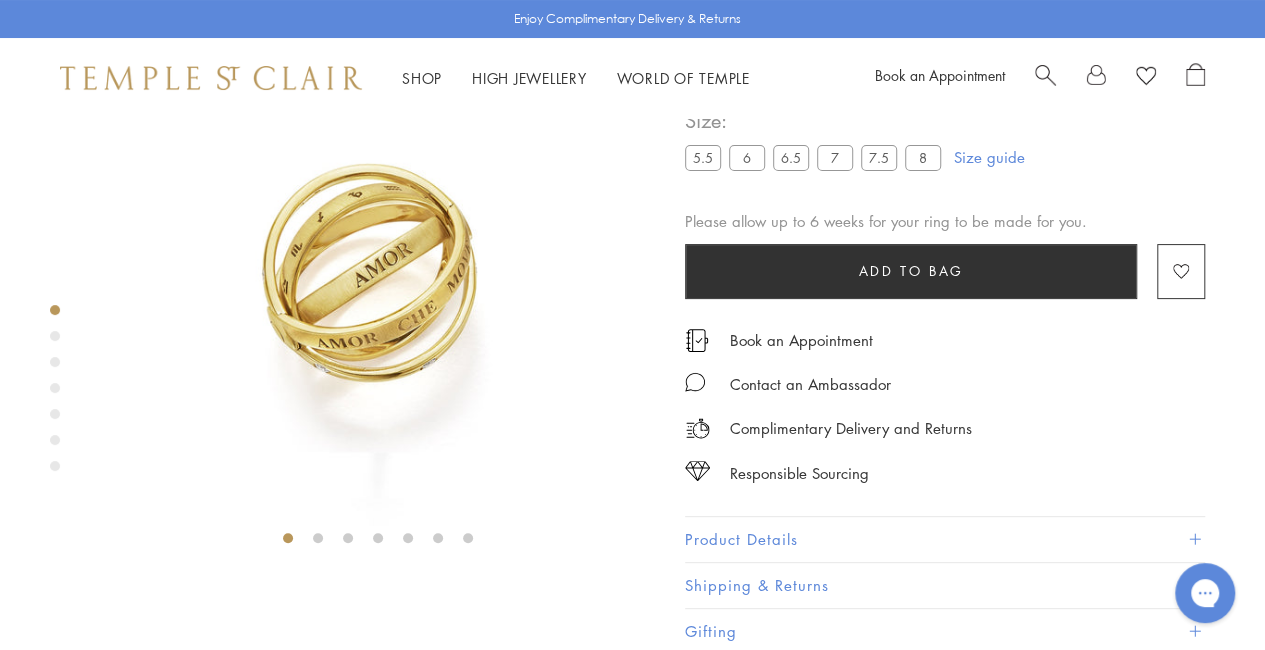click at bounding box center [55, 336] 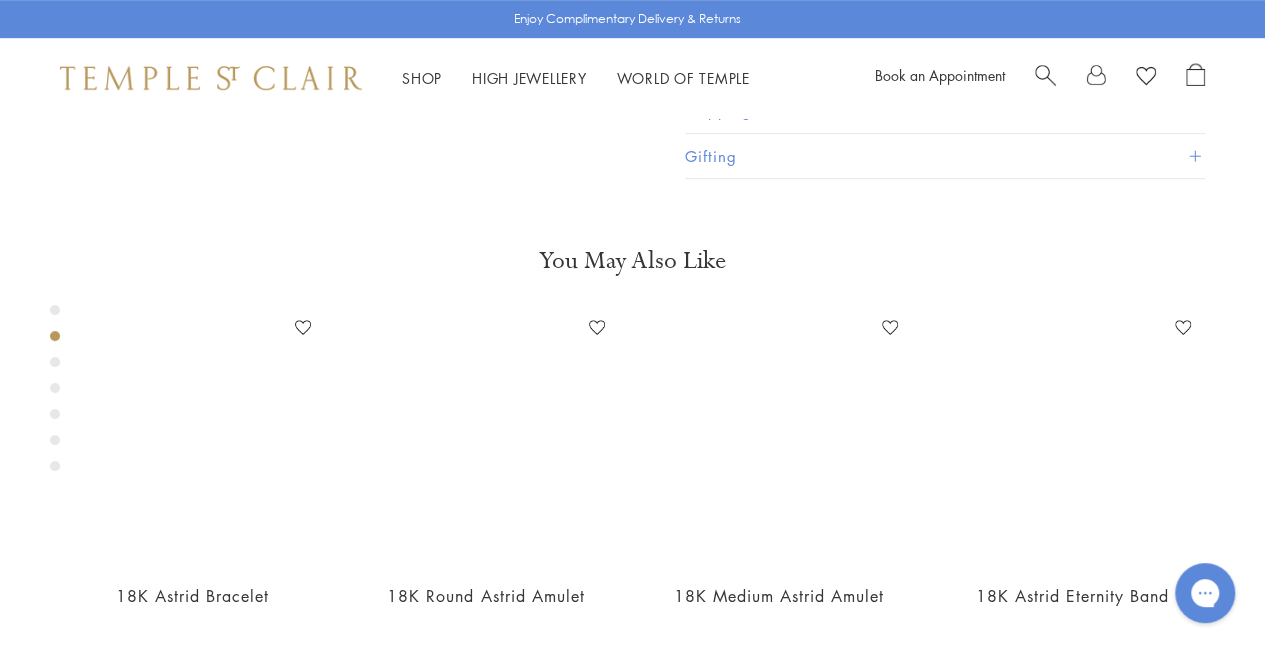 click at bounding box center (55, 362) 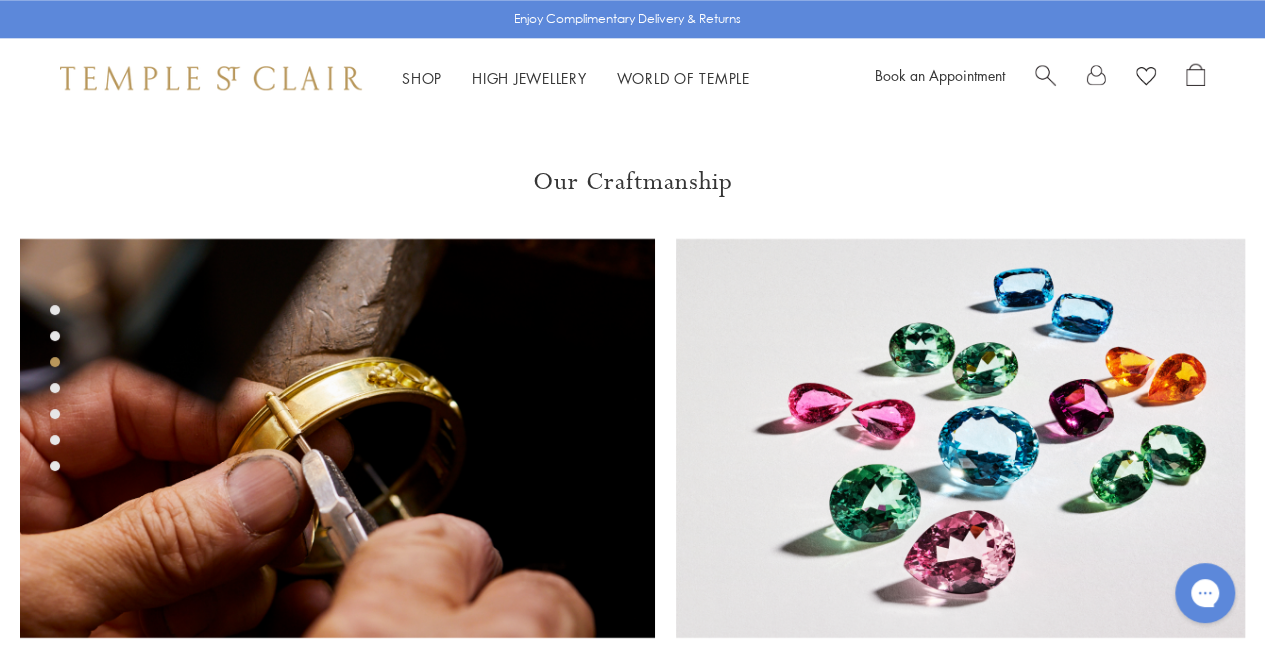scroll, scrollTop: 1147, scrollLeft: 0, axis: vertical 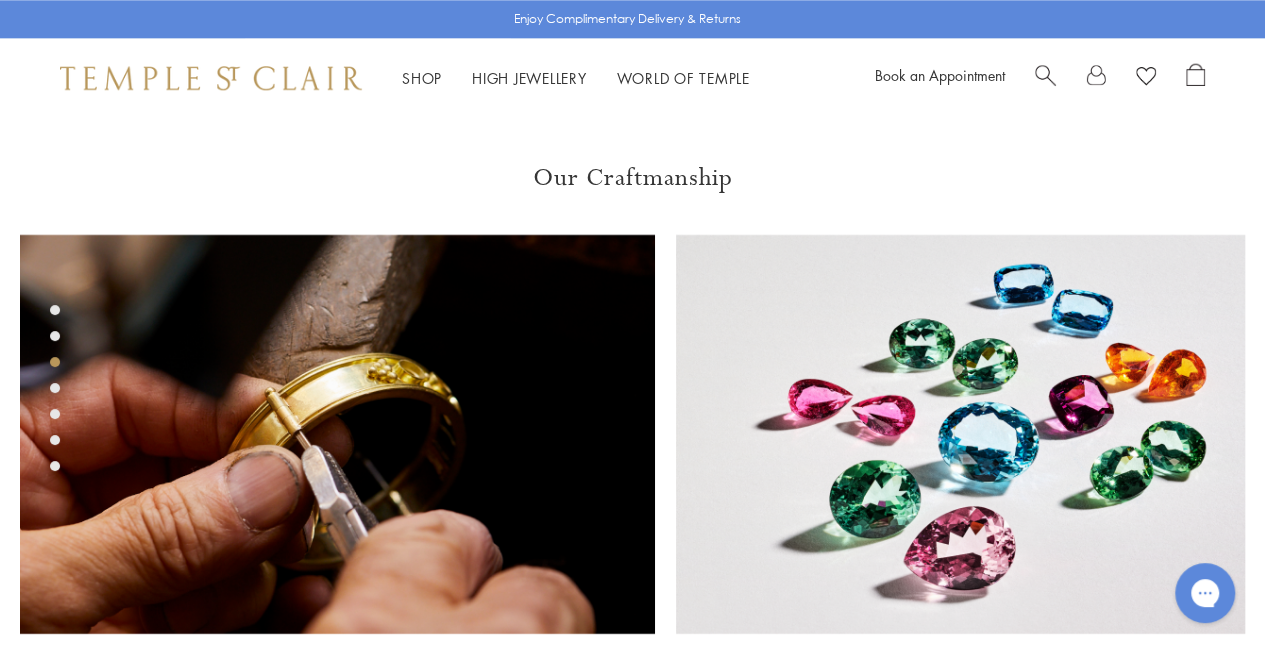 click at bounding box center [55, 393] 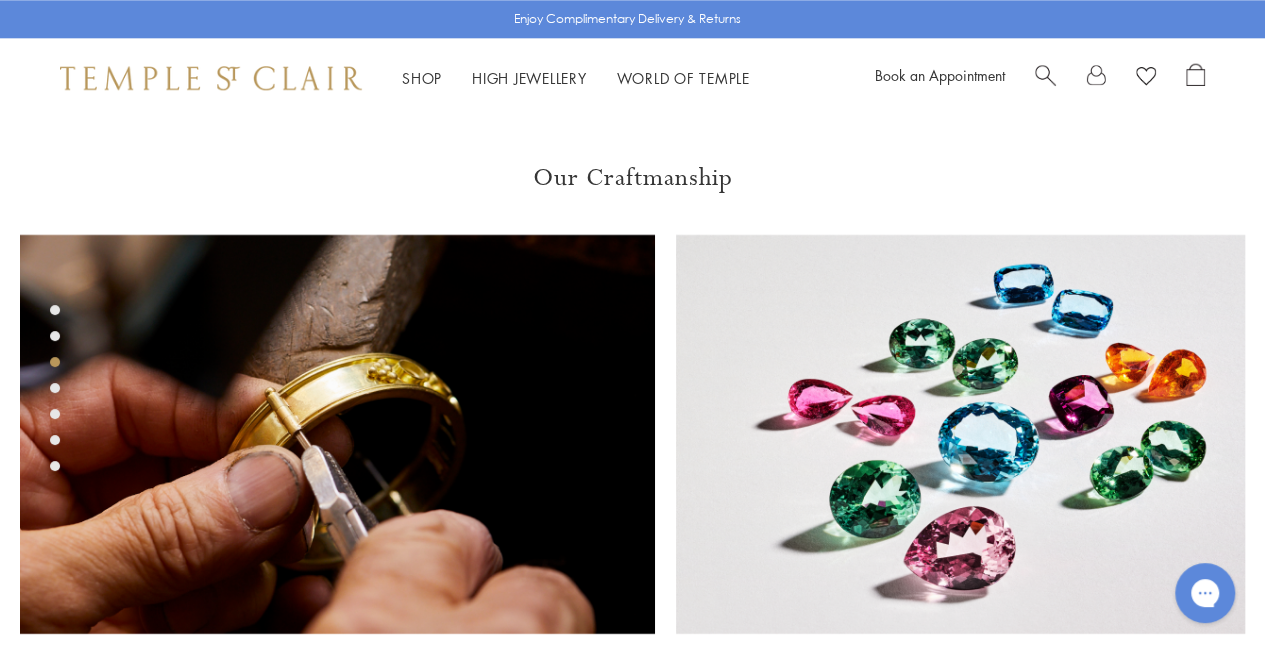 click at bounding box center (55, 388) 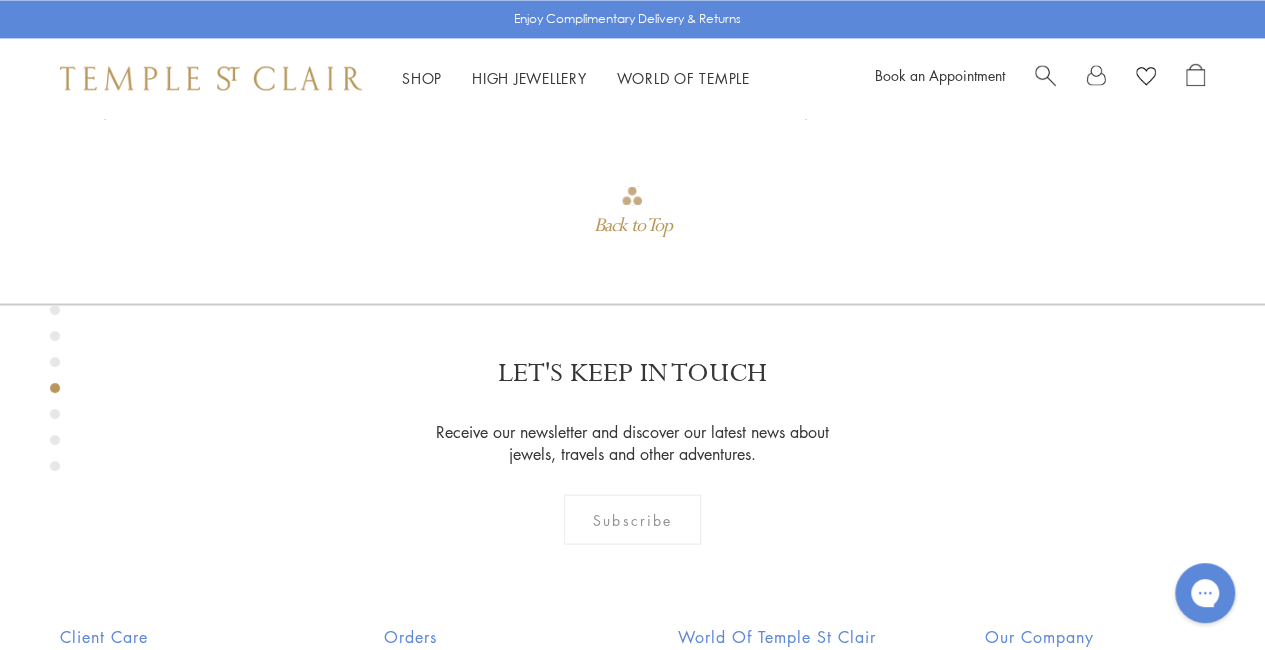scroll, scrollTop: 1702, scrollLeft: 0, axis: vertical 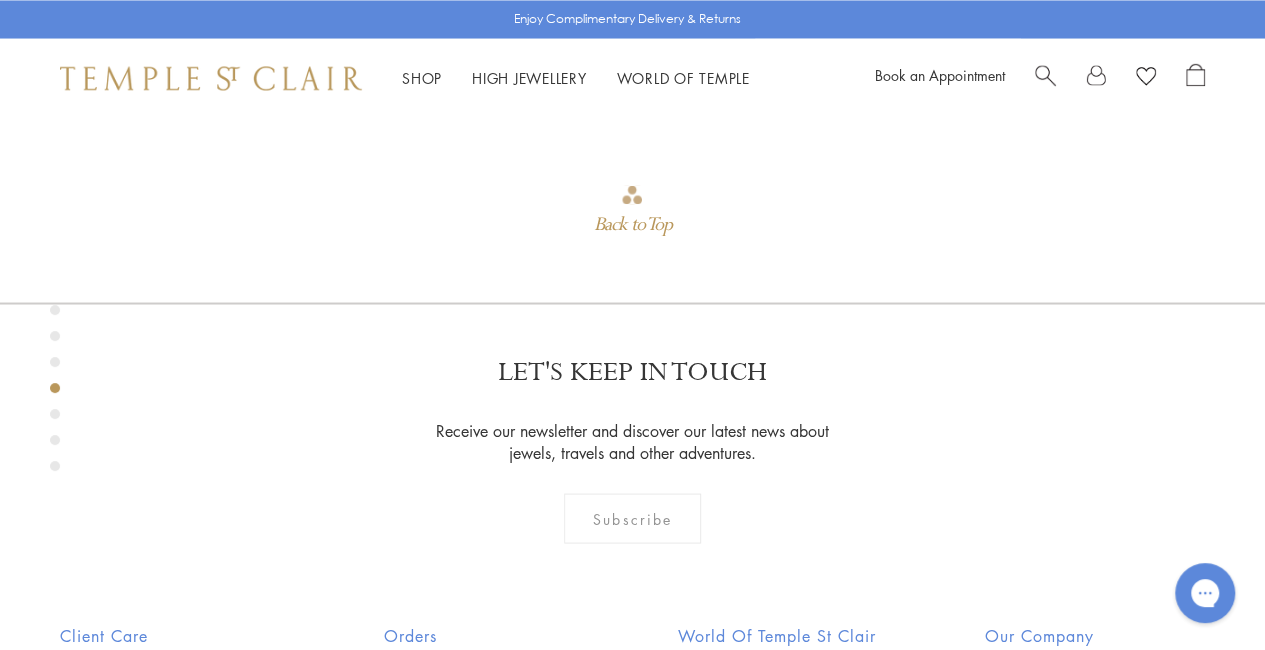 click at bounding box center [55, 466] 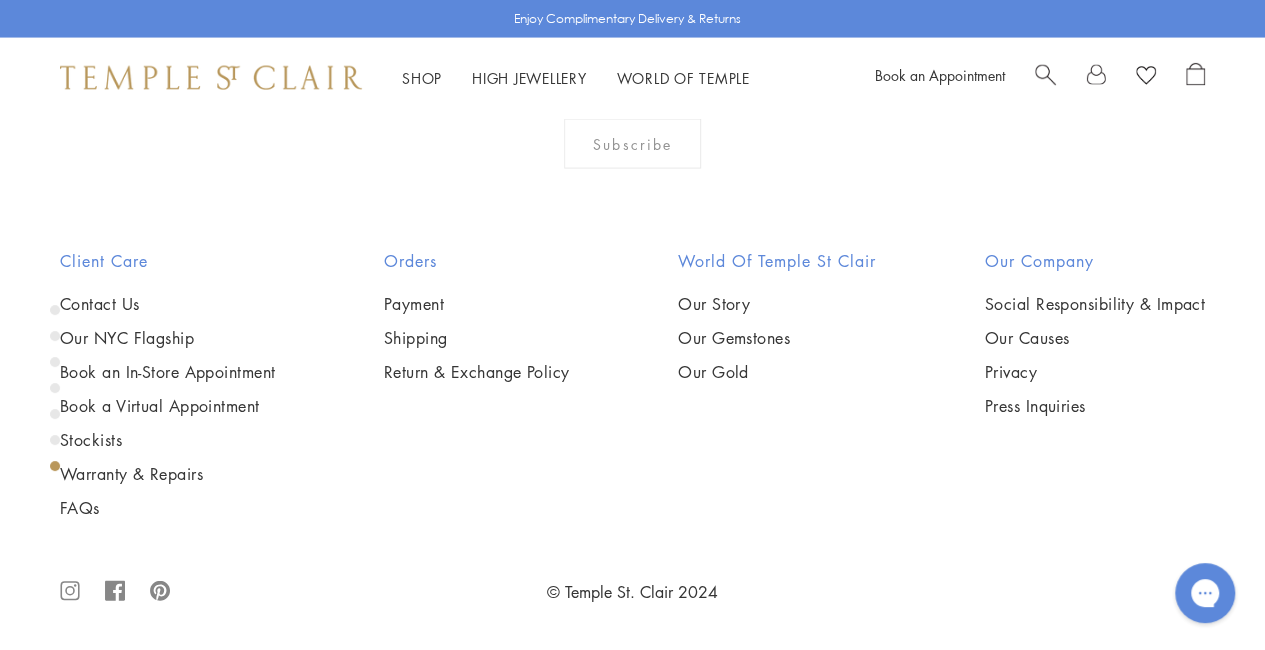 scroll, scrollTop: 3366, scrollLeft: 0, axis: vertical 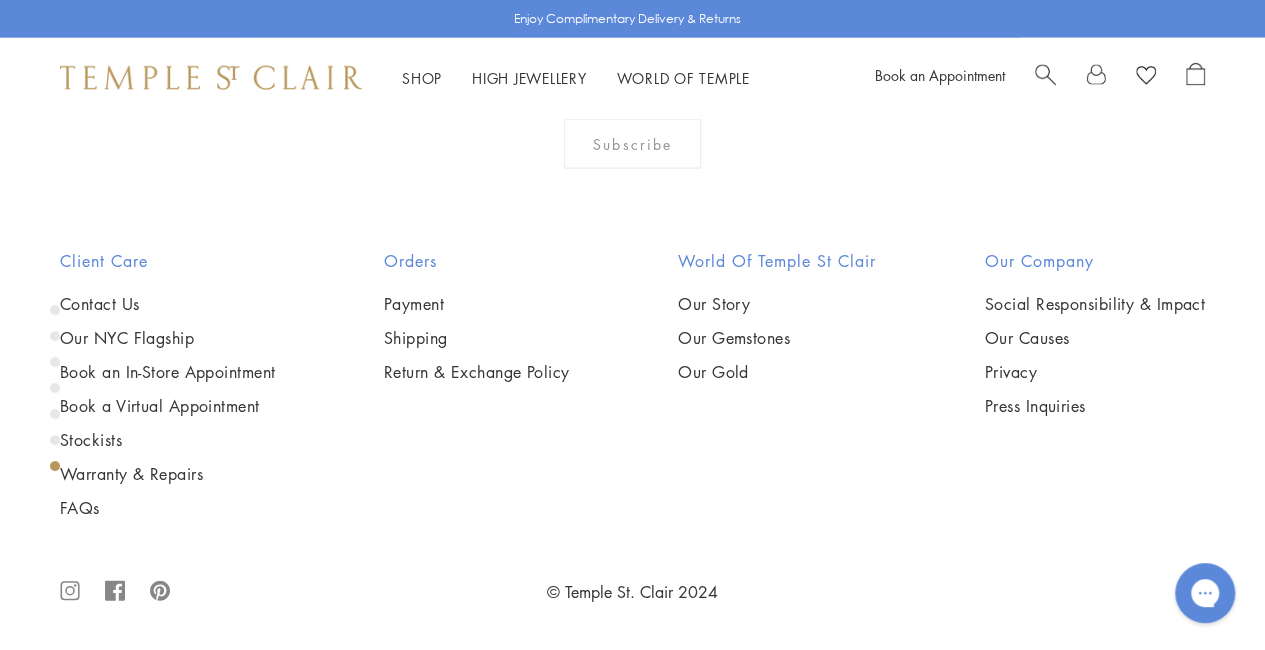 click at bounding box center (55, 393) 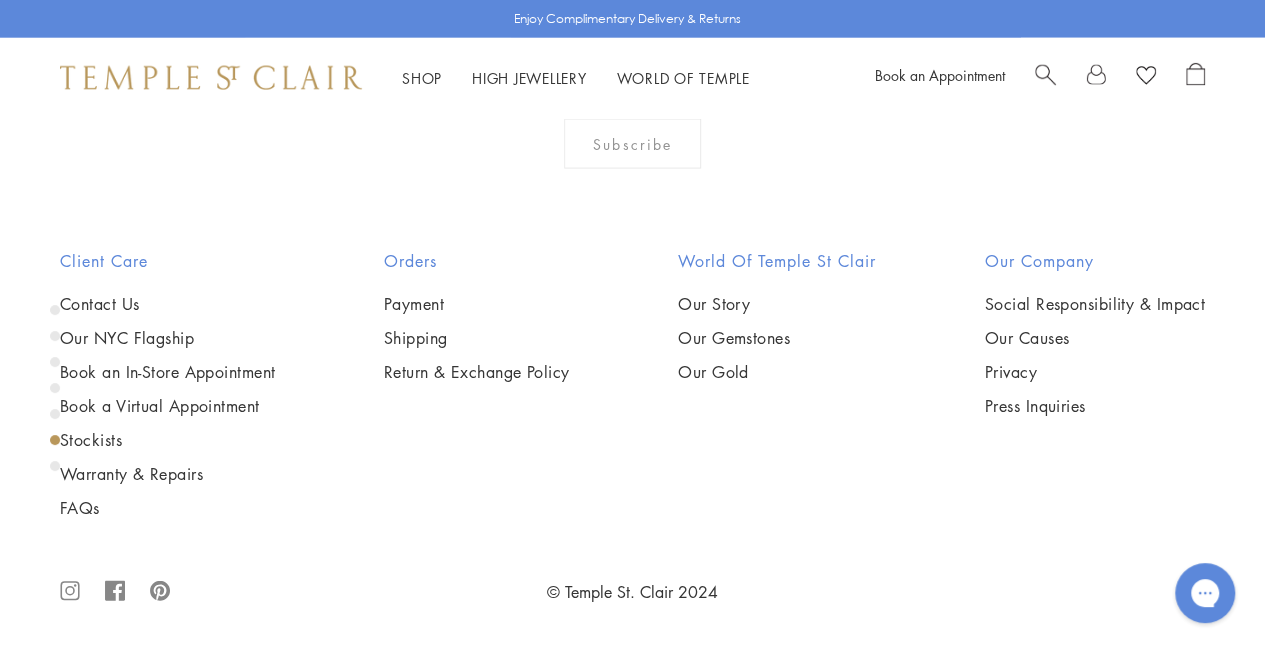 scroll, scrollTop: 2811, scrollLeft: 0, axis: vertical 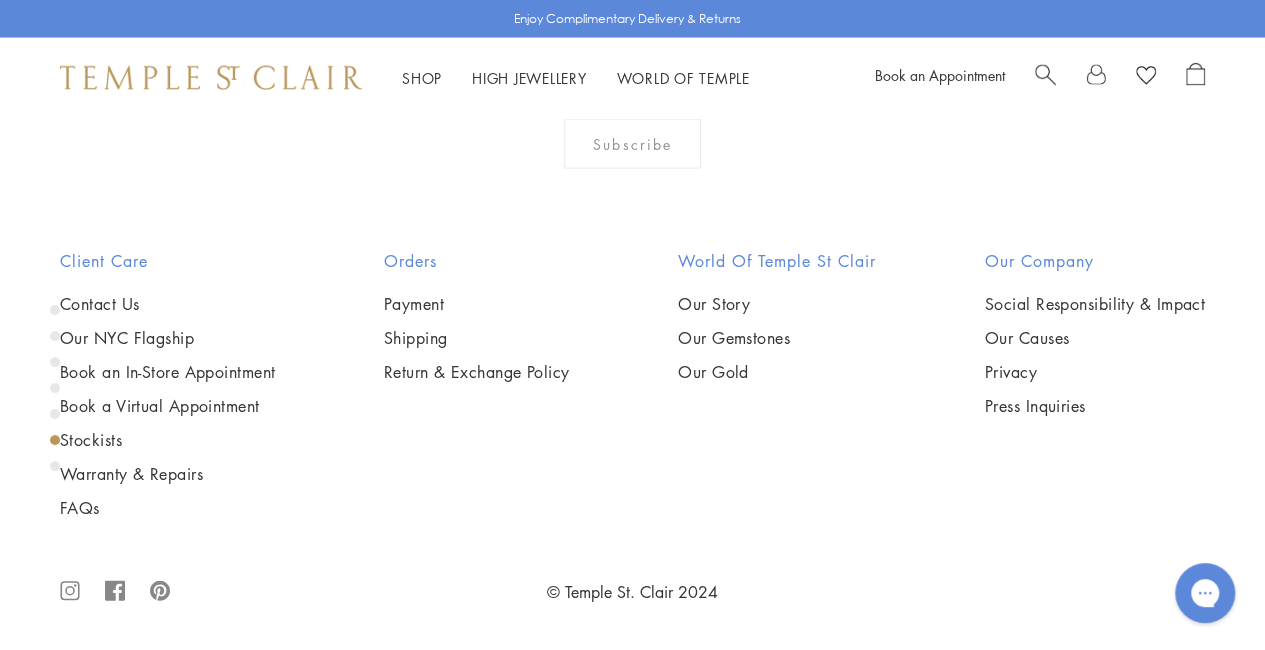click at bounding box center [55, 414] 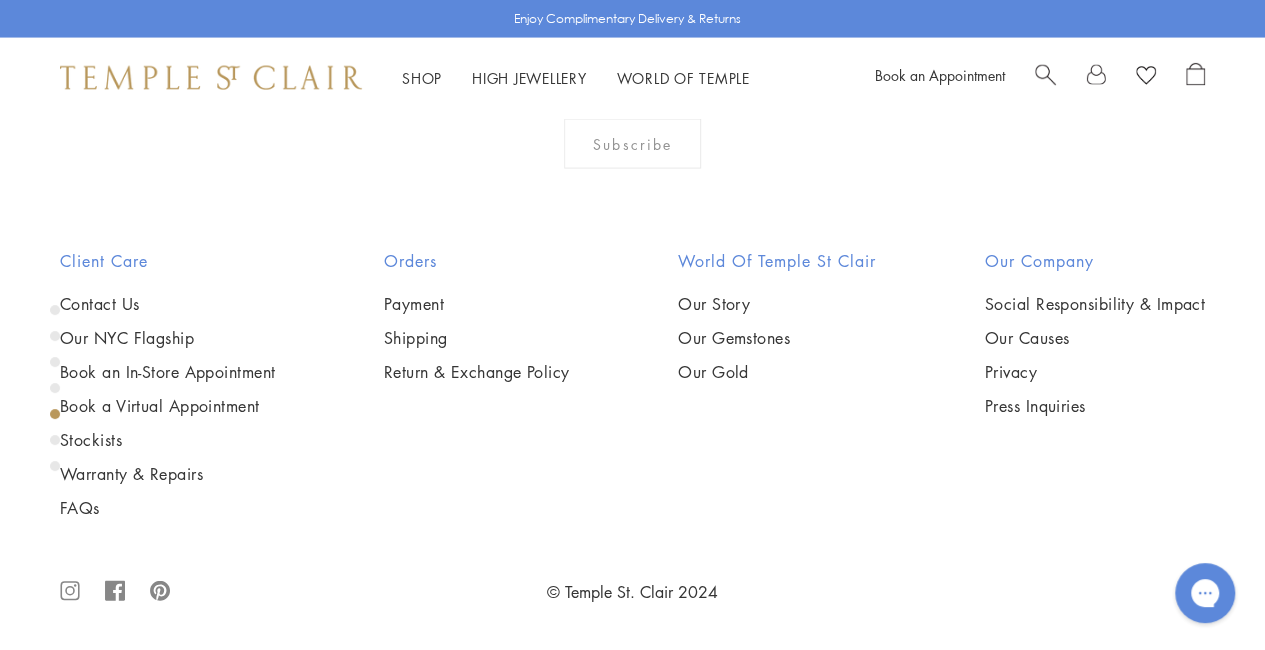 scroll, scrollTop: 2257, scrollLeft: 0, axis: vertical 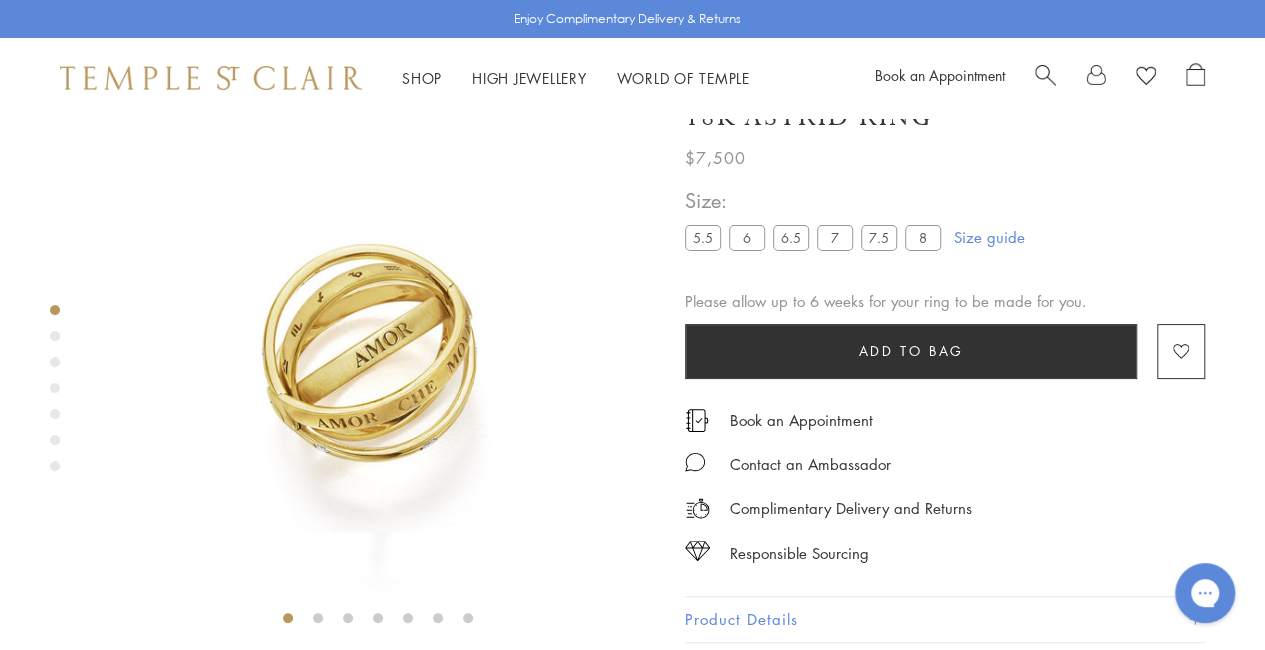 click at bounding box center [377, 357] 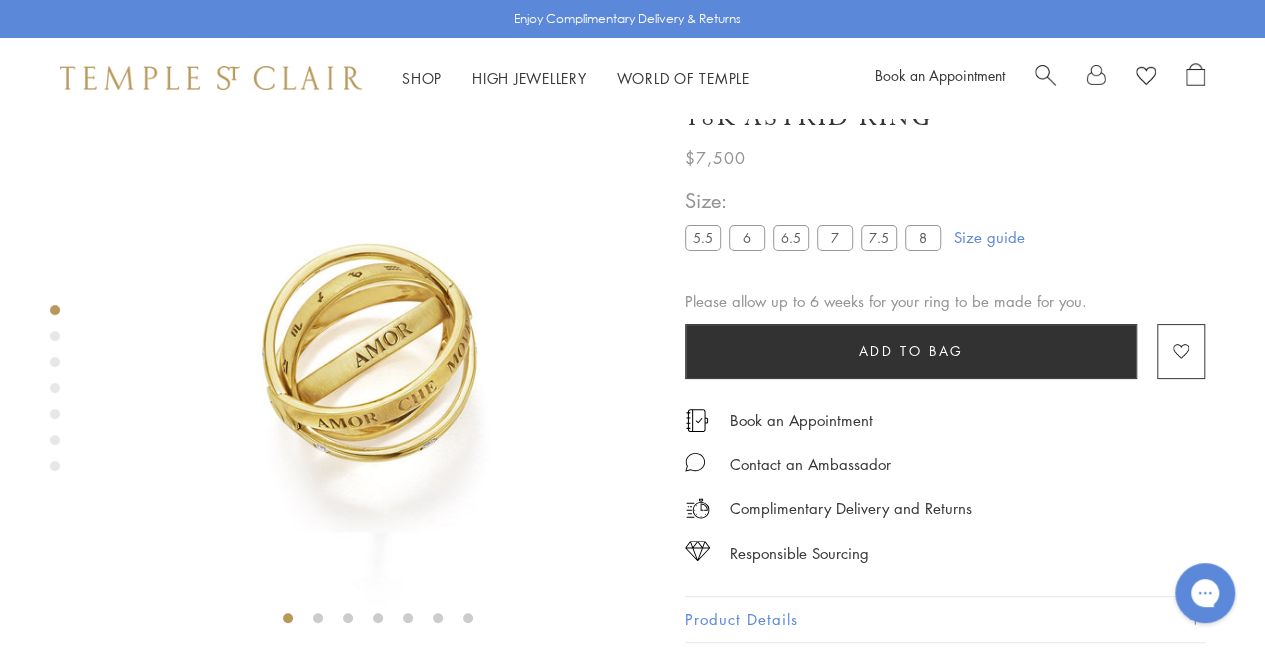 click at bounding box center [55, 336] 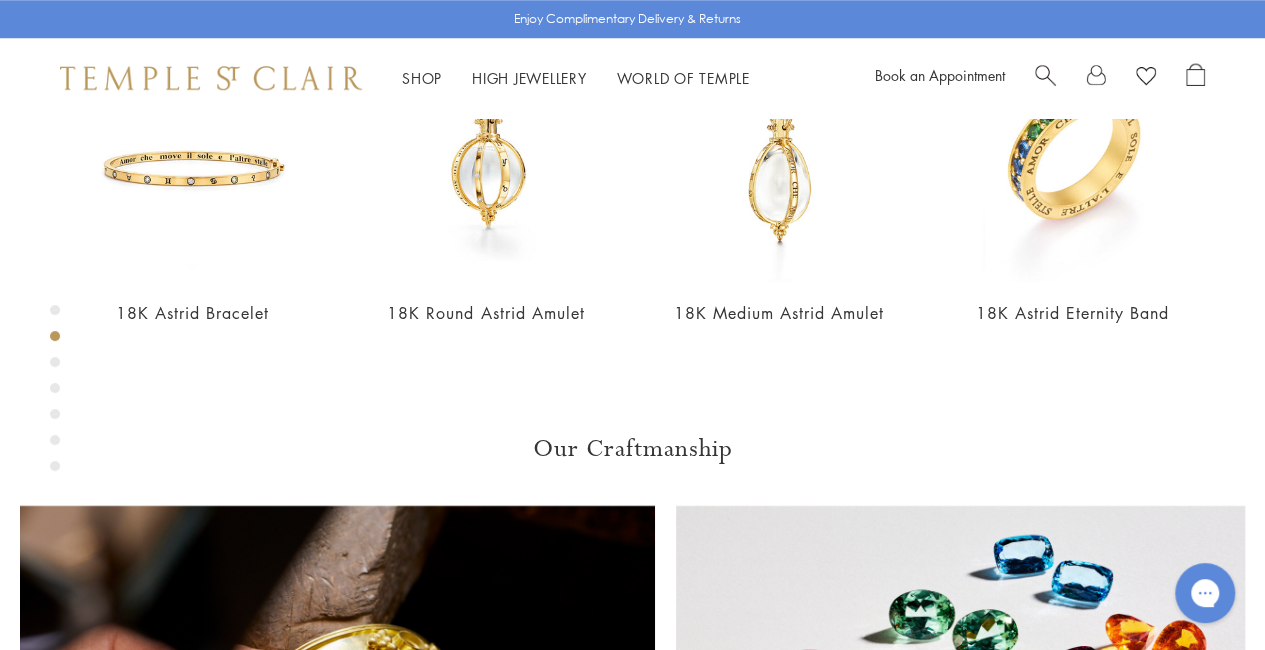 scroll, scrollTop: 877, scrollLeft: 0, axis: vertical 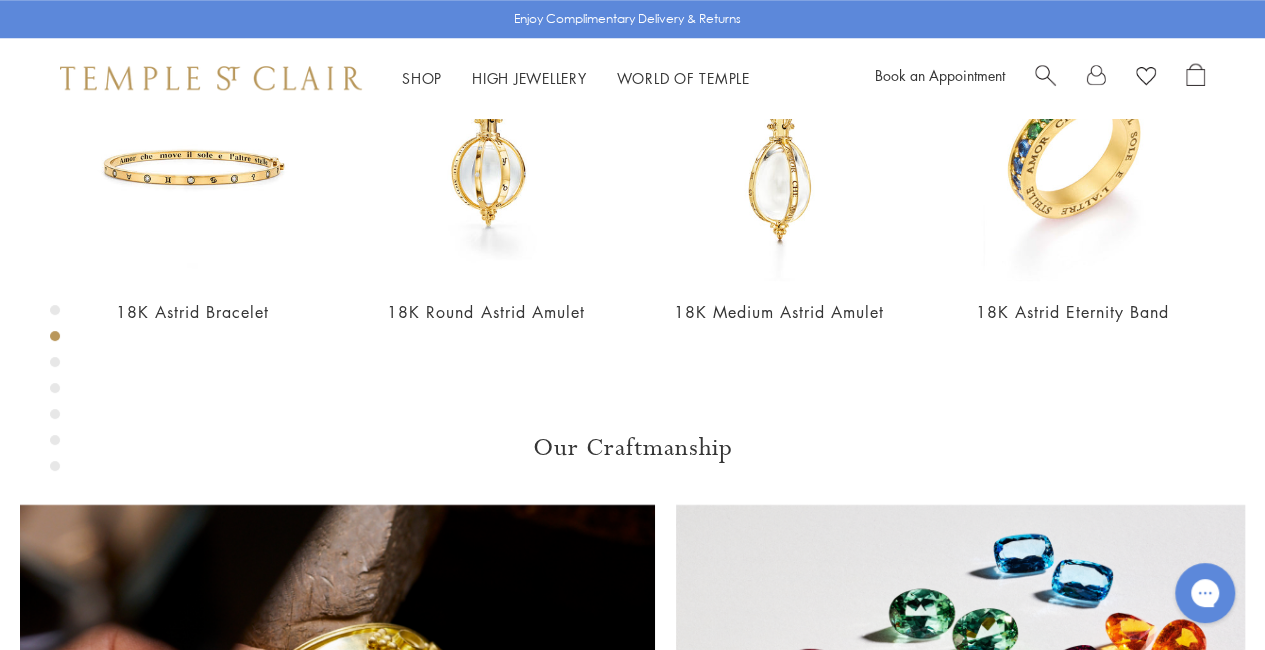 click on "Product Details" at bounding box center (945, -220) 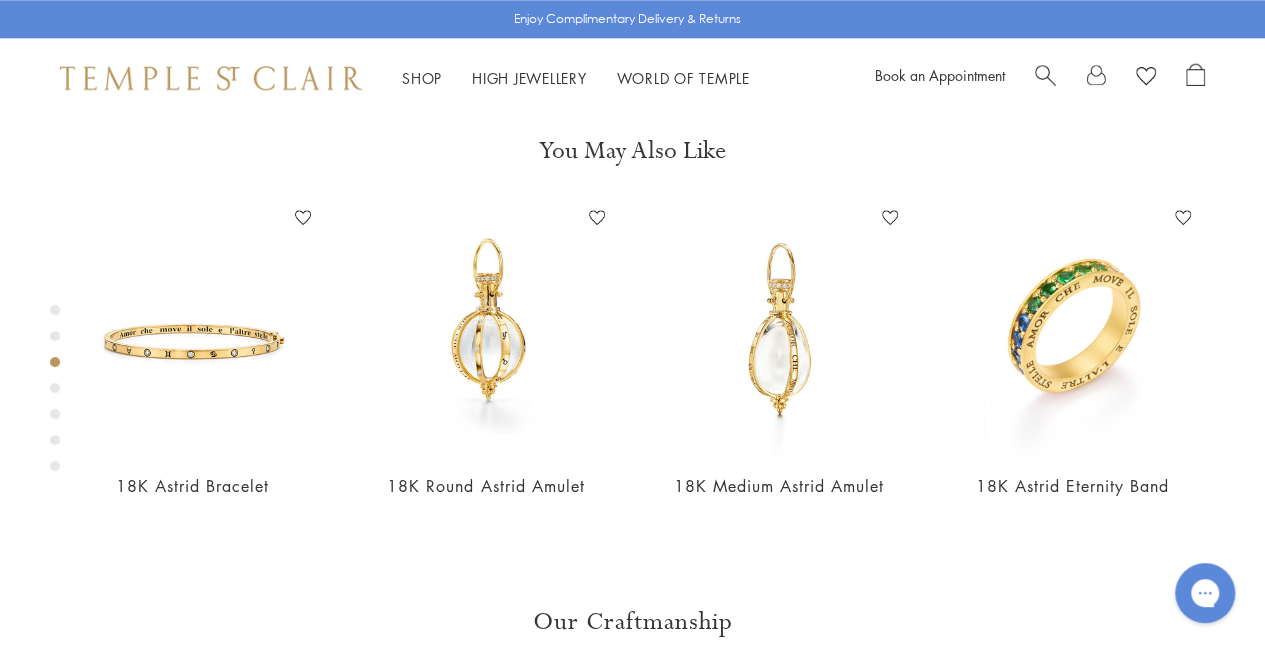 scroll, scrollTop: 1141, scrollLeft: 0, axis: vertical 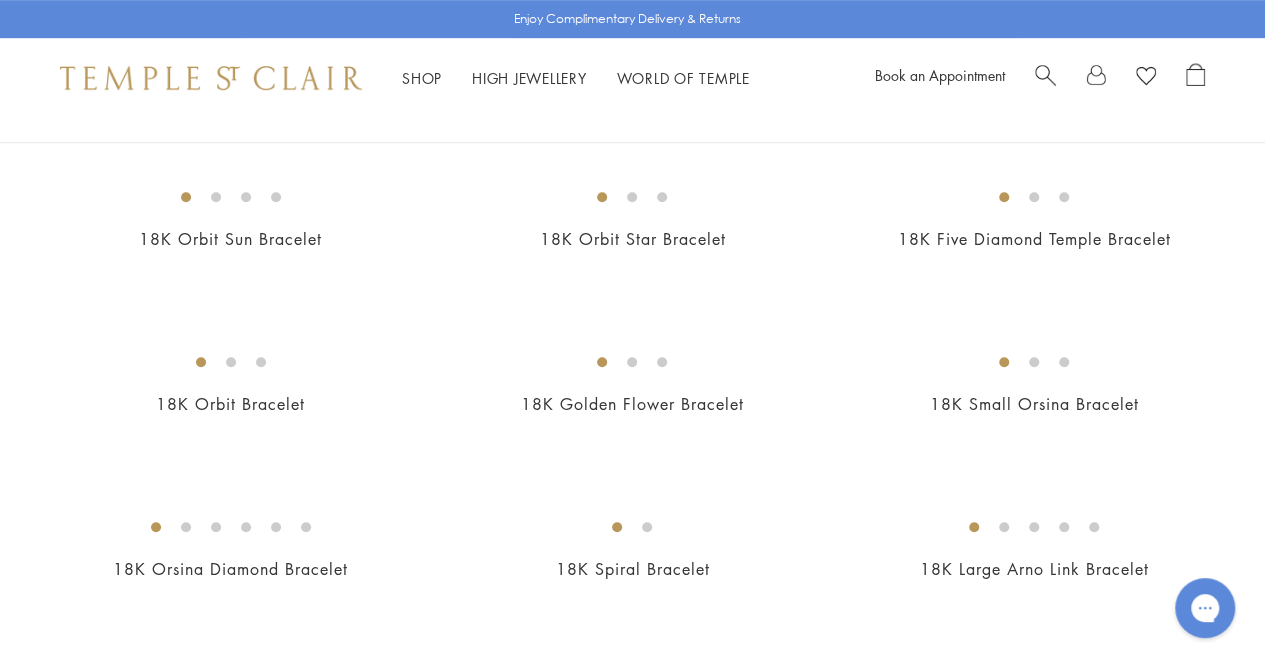 click at bounding box center (1120, 78) 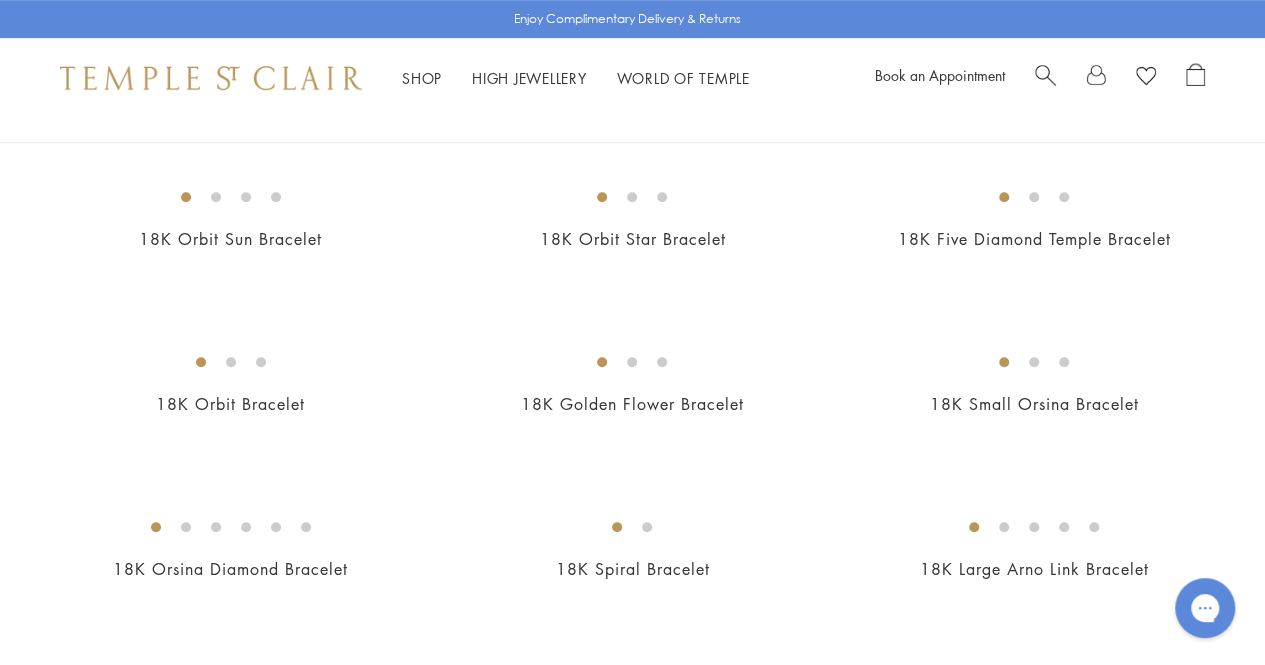 click at bounding box center [1045, 73] 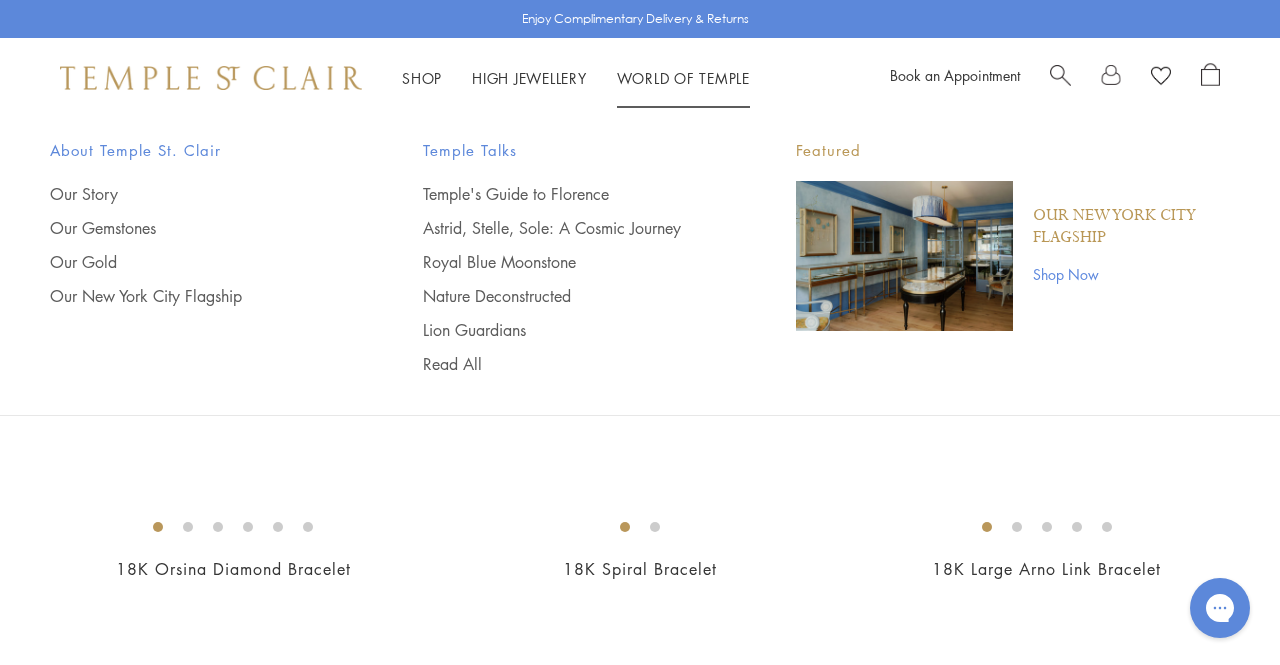 click at bounding box center [1060, 73] 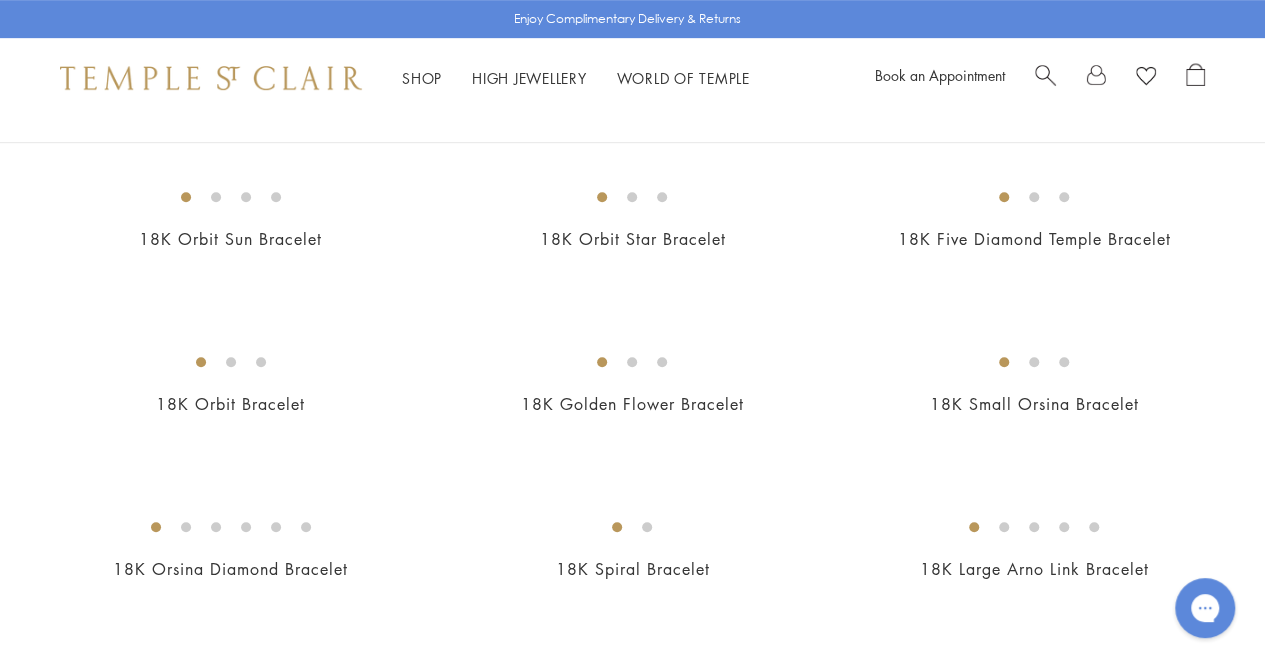 click at bounding box center (1045, 73) 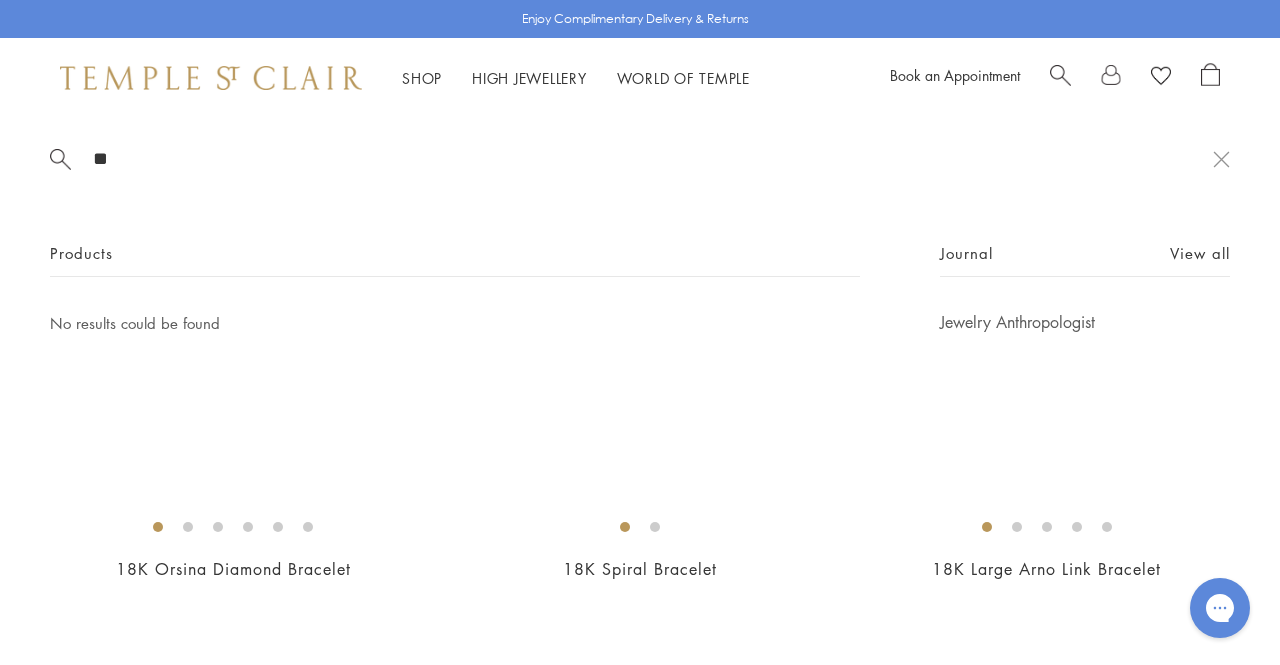 type on "*" 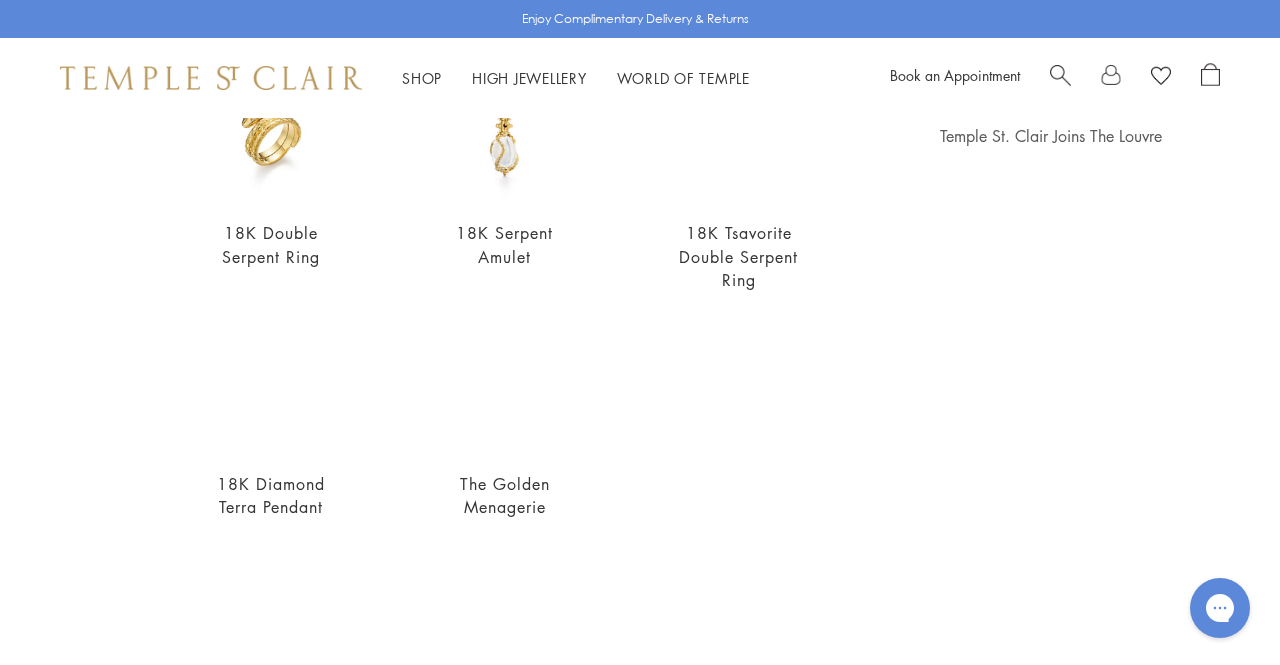 scroll, scrollTop: 0, scrollLeft: 0, axis: both 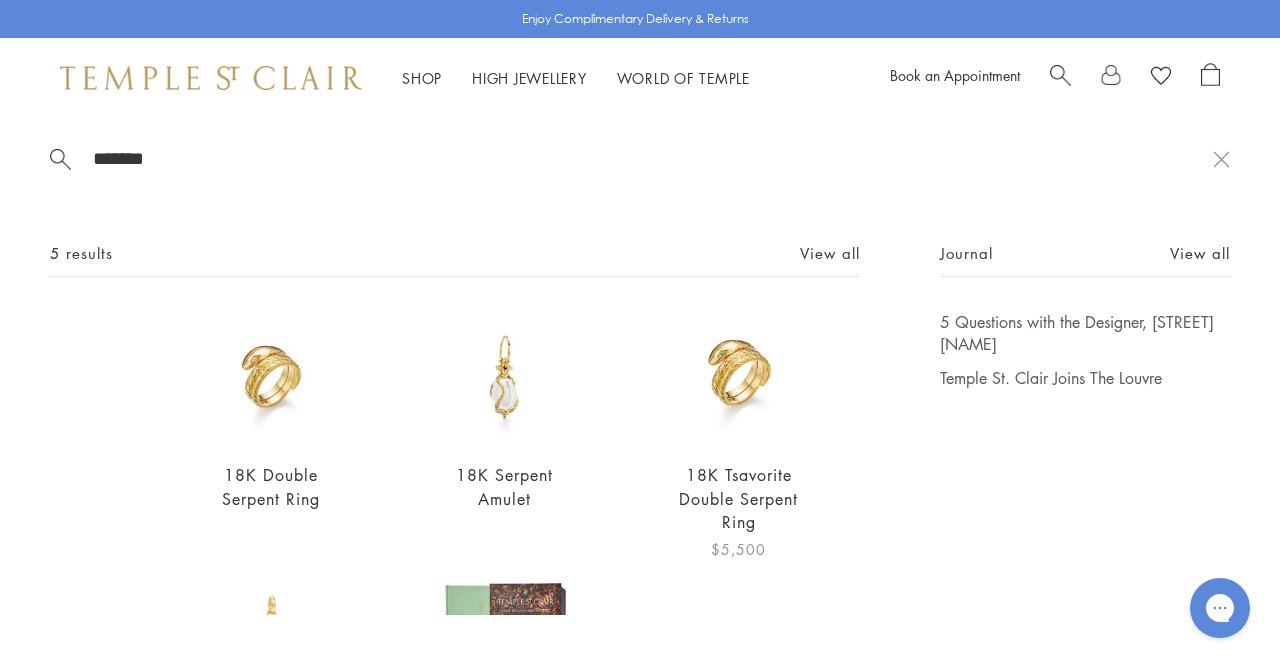 type on "*******" 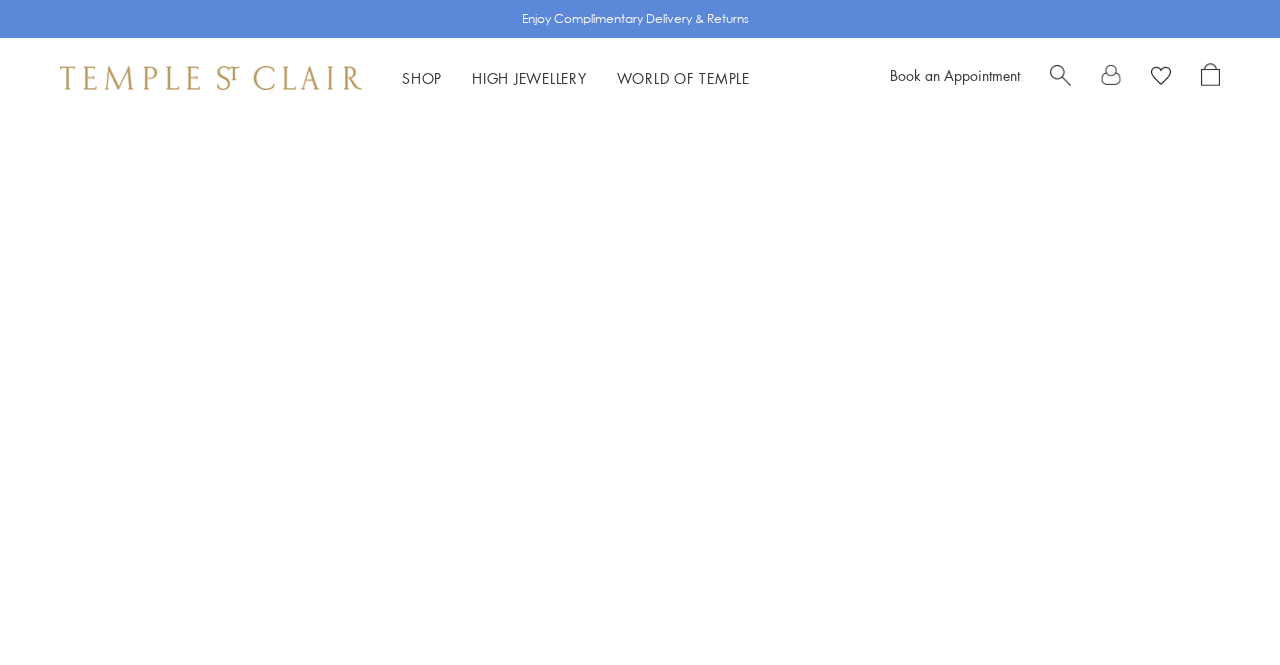 scroll, scrollTop: 0, scrollLeft: 0, axis: both 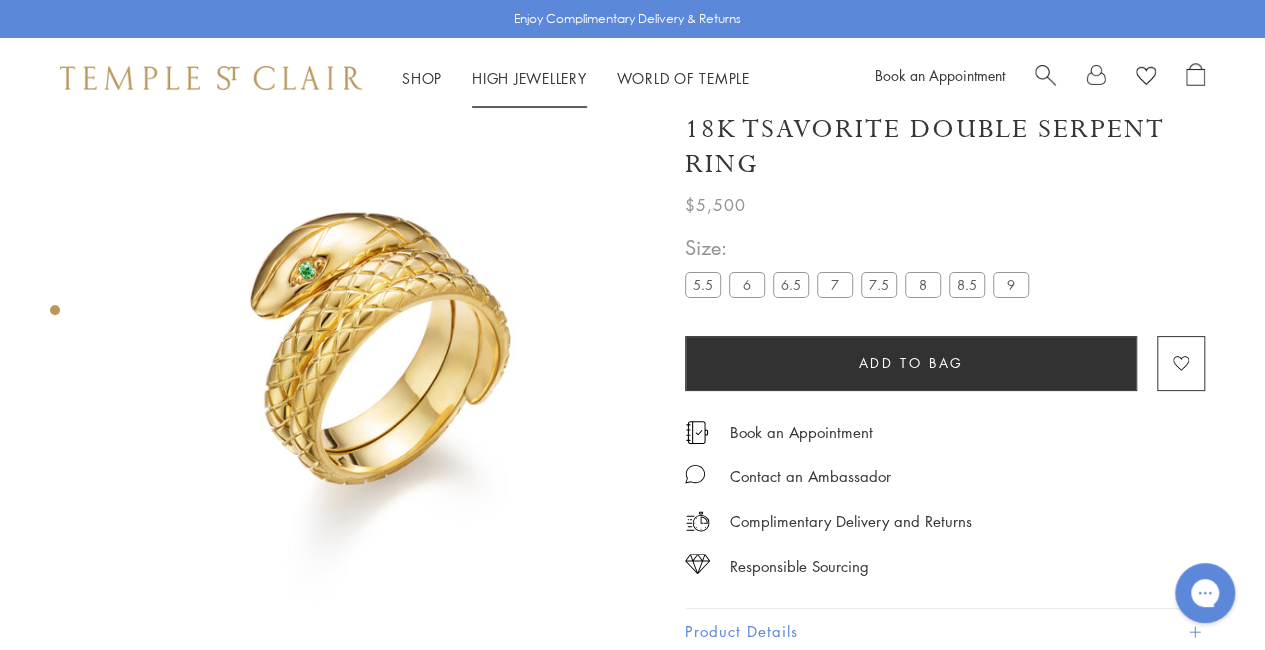 click on "High Jewellery High Jewellery" at bounding box center (529, 78) 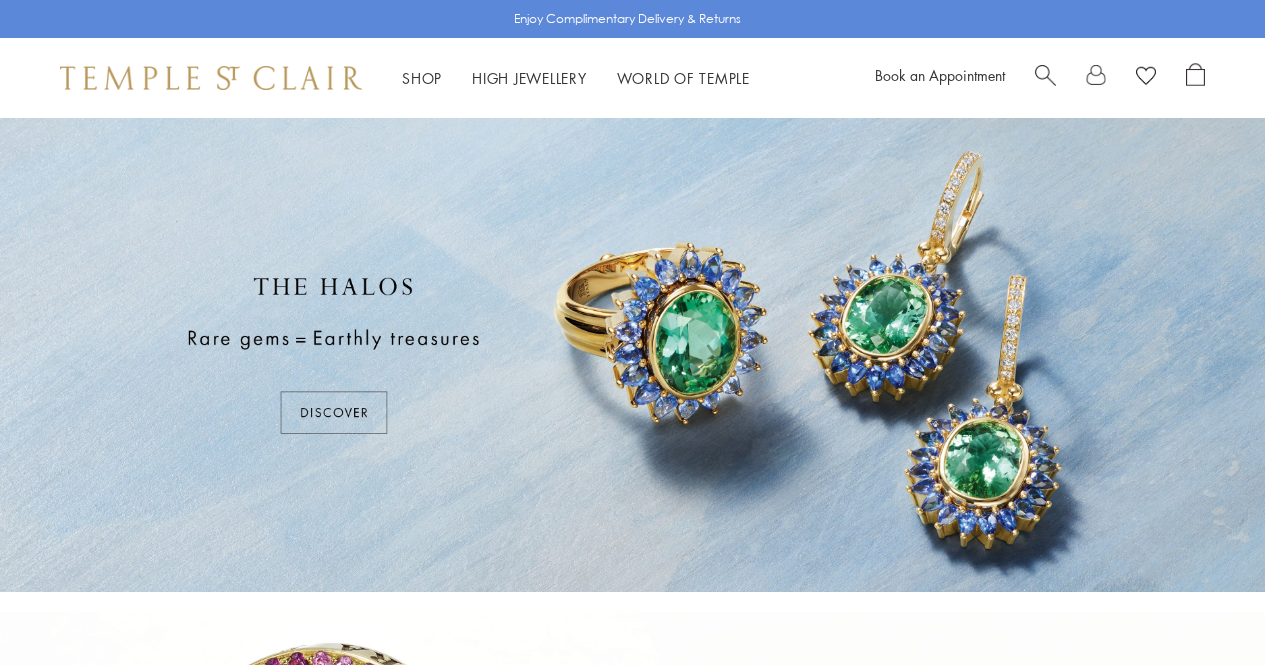 scroll, scrollTop: 0, scrollLeft: 0, axis: both 